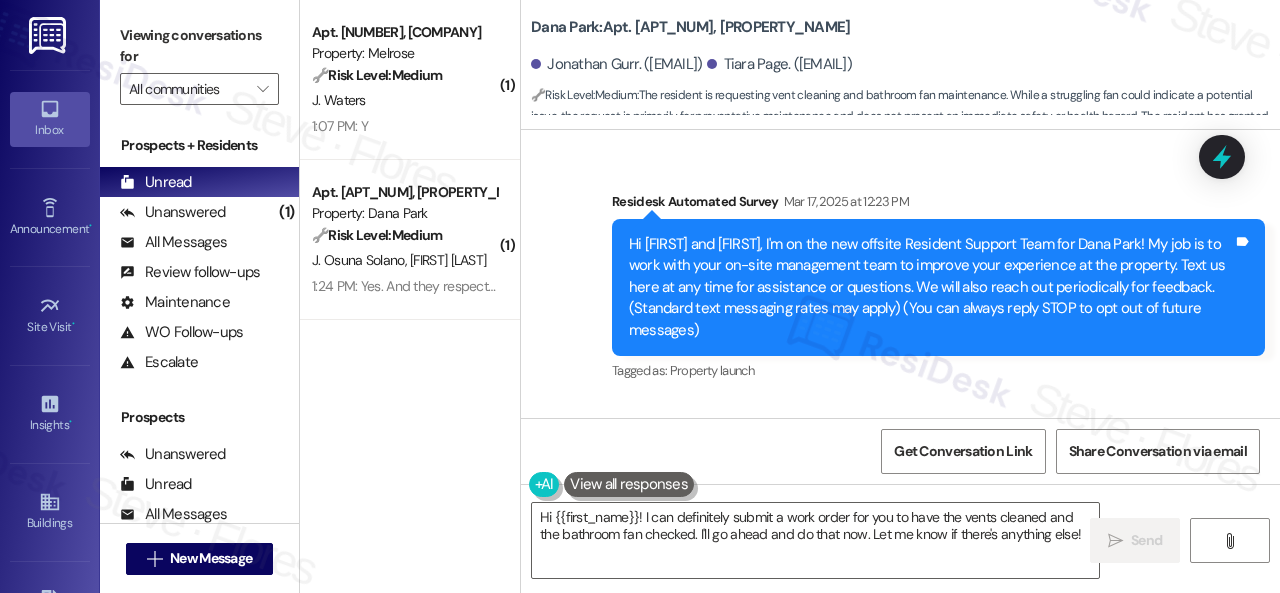 scroll, scrollTop: 0, scrollLeft: 0, axis: both 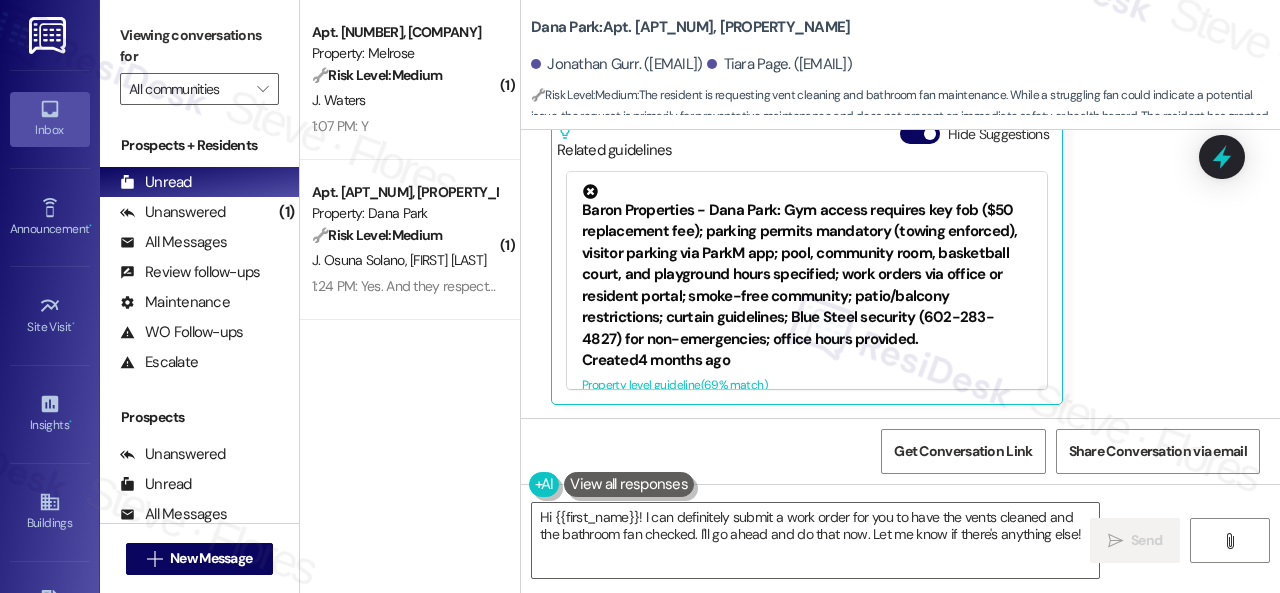 click on "( [NUMBER] ) Apt. [NUMBER], [COMPANY] Property: Melrose 🔧  Risk Level:  Medium The resident responded positively to a follow-up regarding a completed work order. This indicates satisfactory resolution of the issue. [FIRST] [LAST] [TIME]: Y [TIME]: Y ( [NUMBER] ) Apt. [NUMBER], [COMPANY] Property: Dana Park 🔧  Risk Level:  Medium The resident is confirming the satisfactory completion of a maintenance work order. This is a routine follow-up and indicates the issue has been resolved. [FIRST] [LAST] [FIRST] [LAST] [TIME]: Yes. And they respected the property. Thank you  [TIME]: Yes. And they respected the property. Thank you" at bounding box center (410, 225) 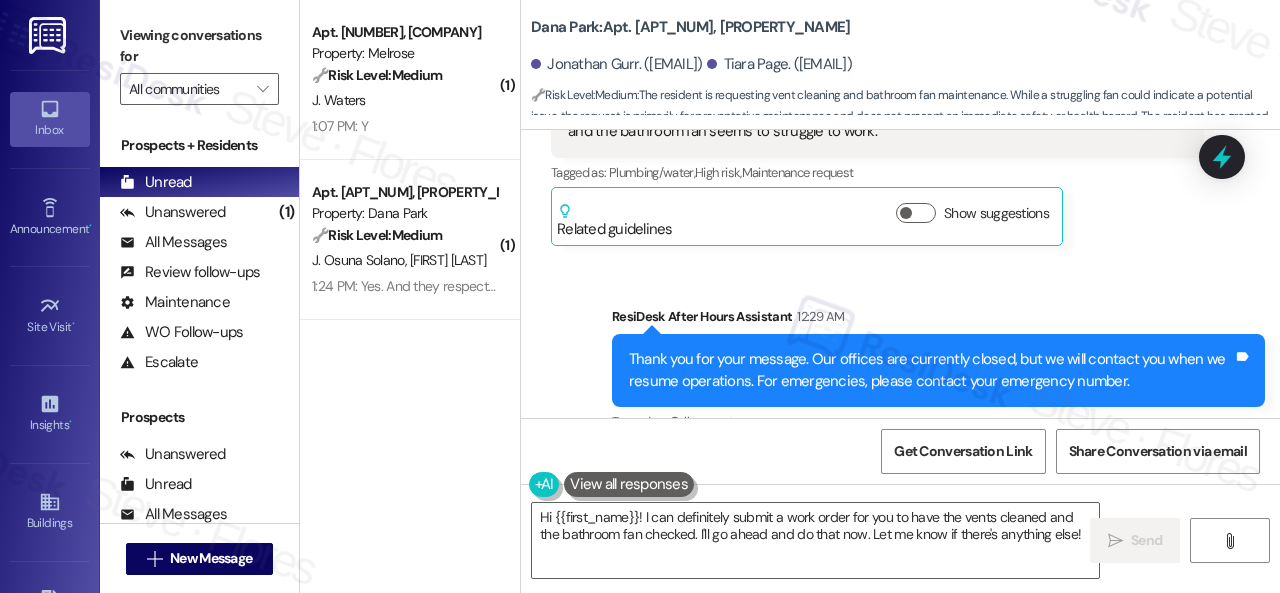 scroll, scrollTop: 4372, scrollLeft: 0, axis: vertical 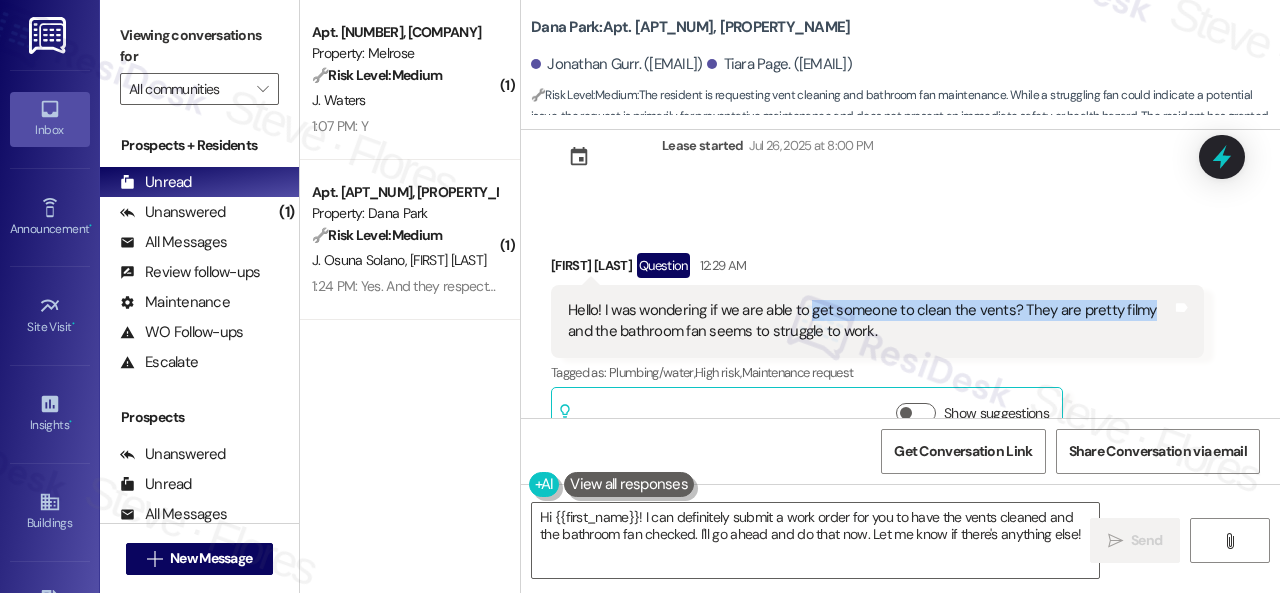 drag, startPoint x: 809, startPoint y: 288, endPoint x: 1140, endPoint y: 283, distance: 331.03775 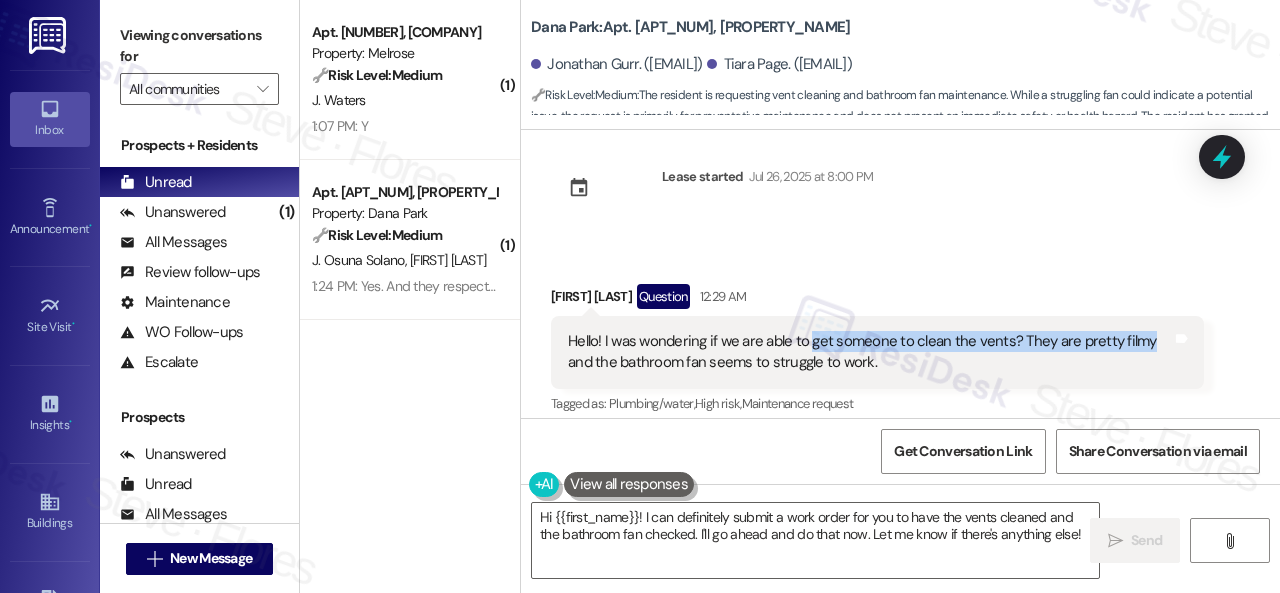 scroll, scrollTop: 4372, scrollLeft: 0, axis: vertical 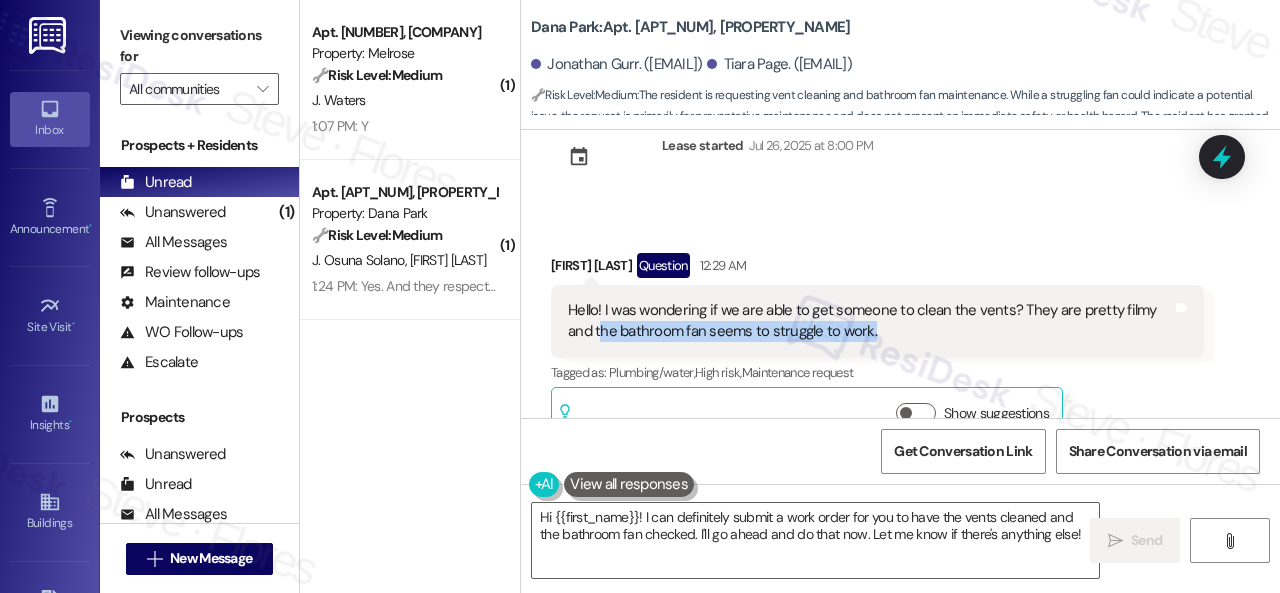 drag, startPoint x: 602, startPoint y: 311, endPoint x: 873, endPoint y: 307, distance: 271.0295 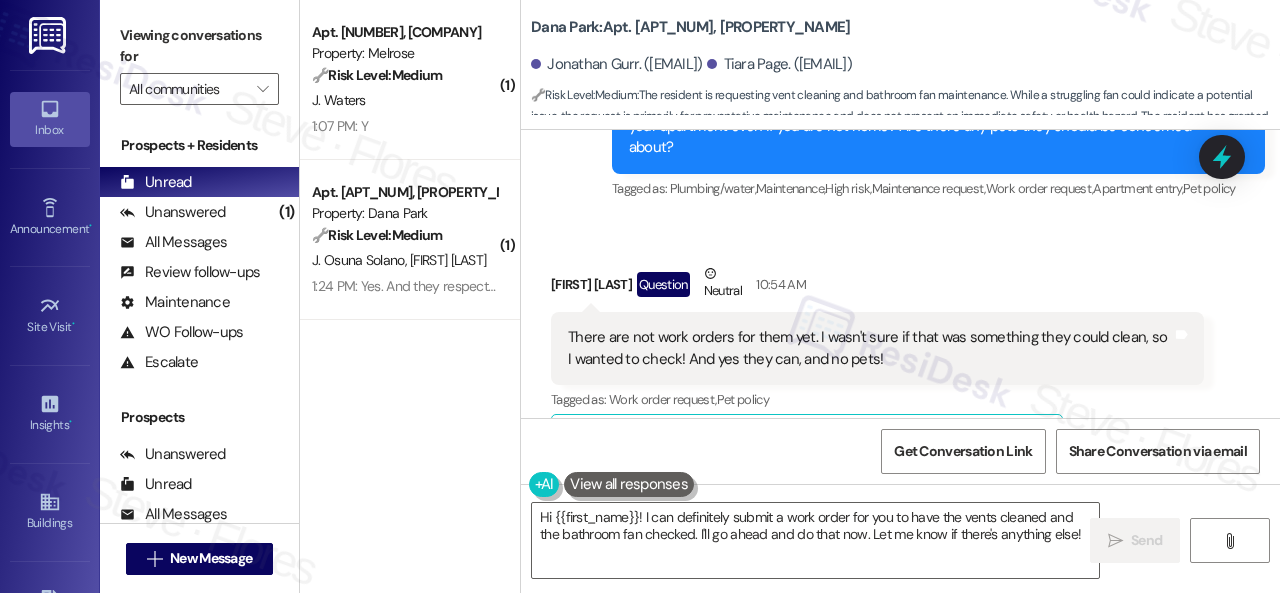 scroll, scrollTop: 5272, scrollLeft: 0, axis: vertical 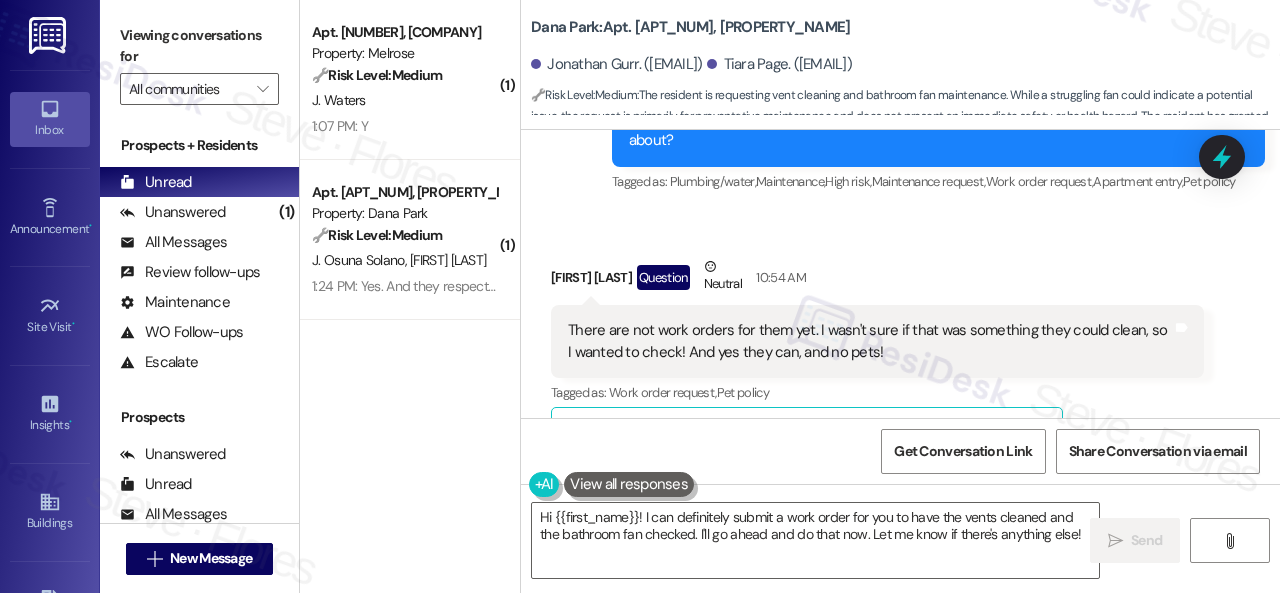 click on "Hi {{first_name}}! I can definitely submit a work order for you to have the vents cleaned and the bathroom fan checked. I'll go ahead and do that now. Let me know if there's anything else!  Send " at bounding box center [900, 559] 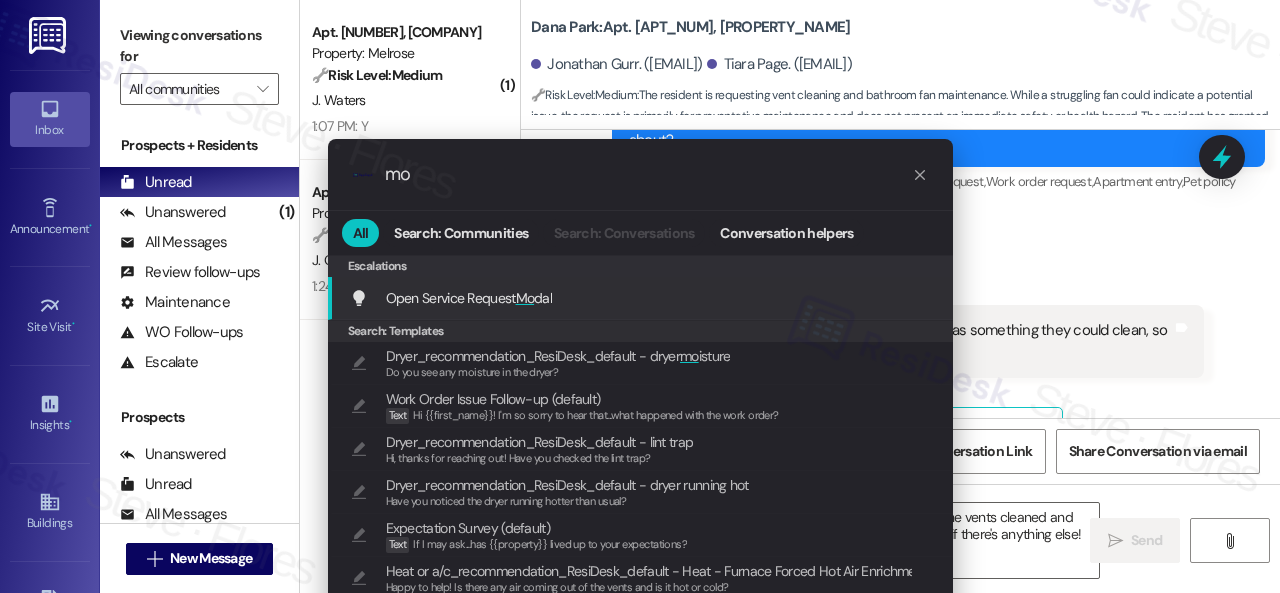click on "Mo" at bounding box center [525, 298] 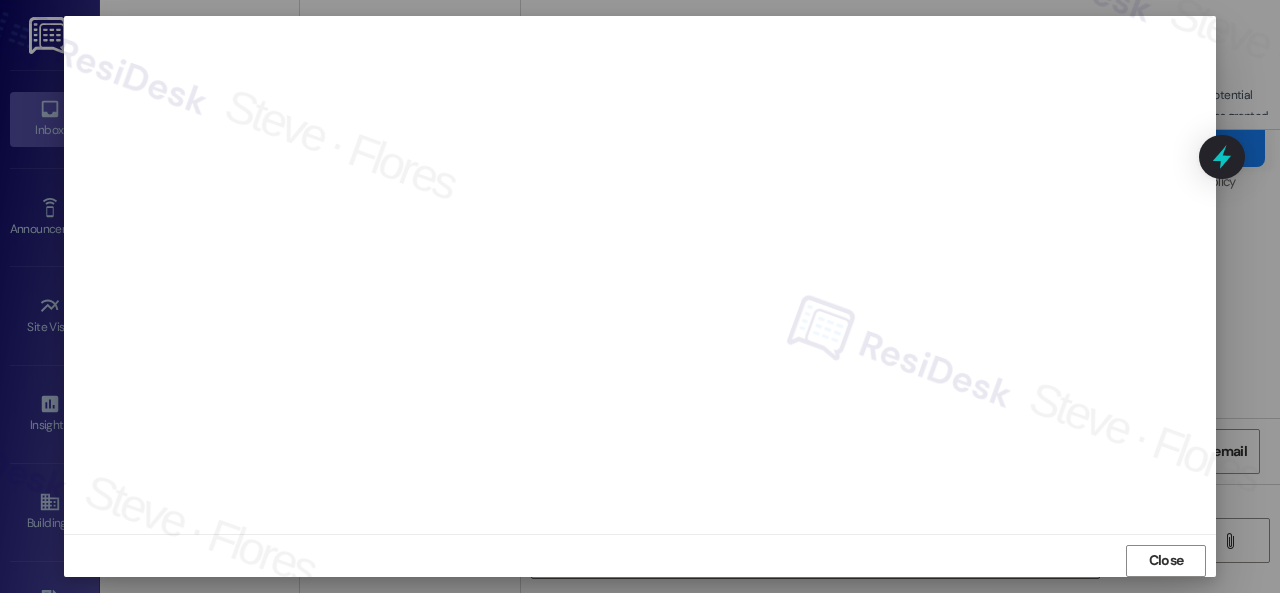 scroll, scrollTop: 25, scrollLeft: 0, axis: vertical 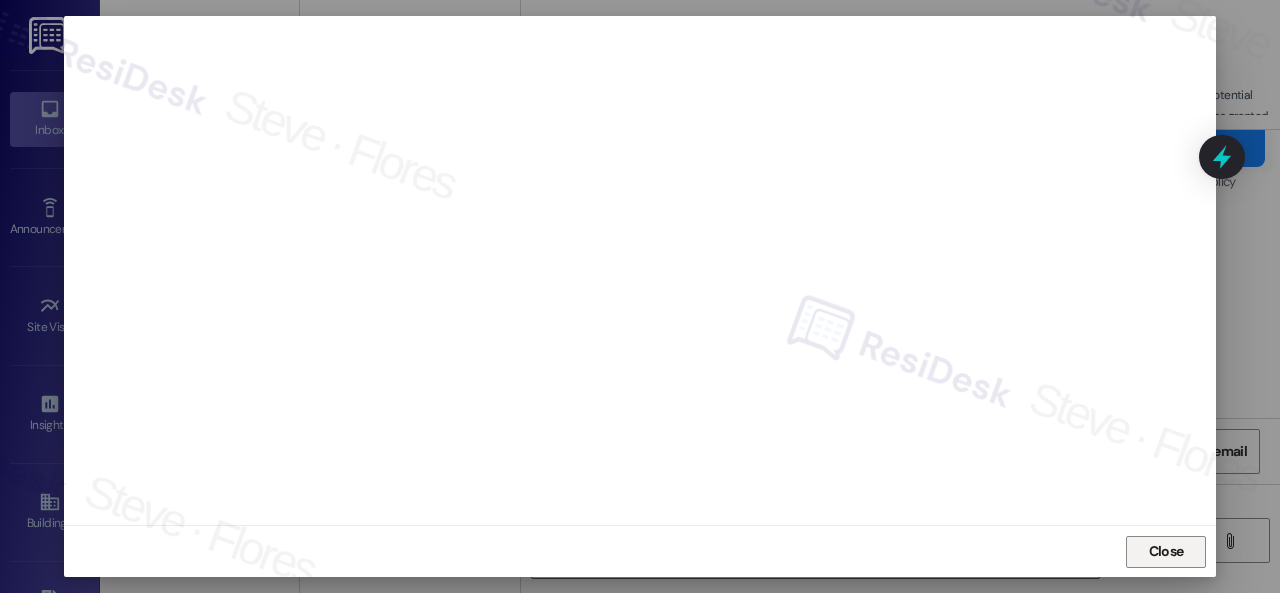 click on "Close" at bounding box center [1166, 551] 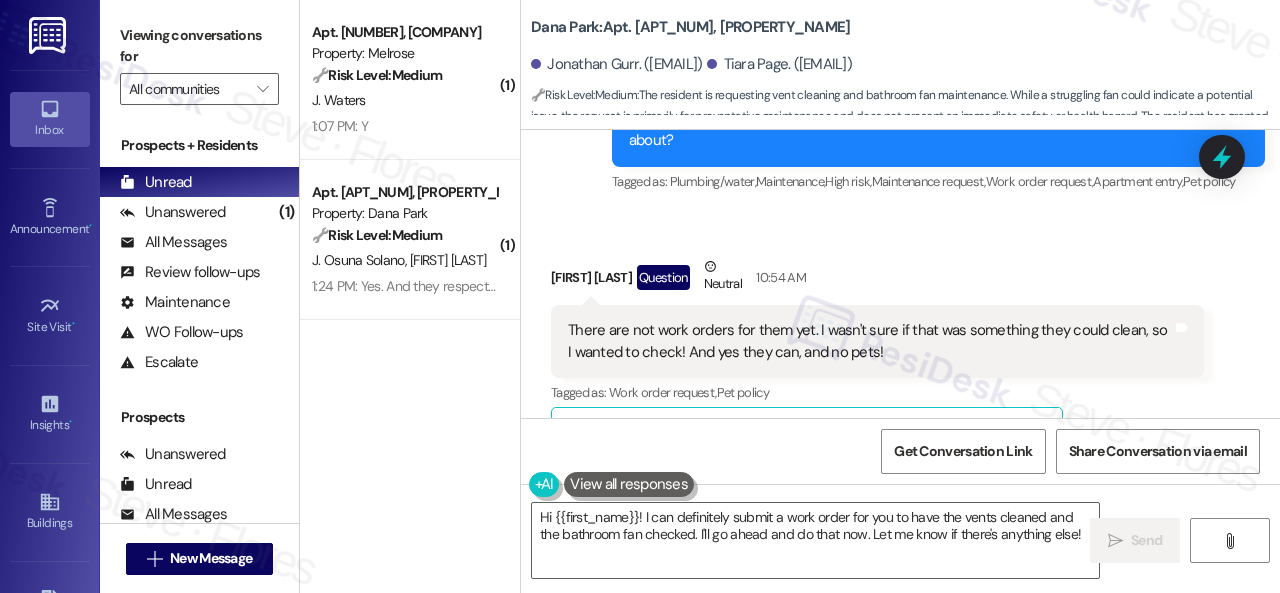 click on "Received via SMS Tiara Page Question Neutral 10:54 AM There are not work orders for them yet. I wasn't sure if that was something they could clean, so I wanted to check! And yes they can, and no pets! Tags and notes Tagged as: Work order request , Click to highlight conversations about Work order request Pet policy Click to highlight conversations about Pet policy Related guidelines Hide Suggestions Baron Properties - Dana Park: Gym access requires key fob ($50 replacement fee); parking permits mandatory (towing enforced), visitor parking via ParkM app; pool, community room, basketball court, and playground hours specified; work orders via office or resident portal; smoke-free community; patio/balcony restrictions; curtain guidelines; Blue Steel security ([PHONE]) for non-emergencies; office hours provided.
Created 4 months ago Property level guideline ( 69 % match) FAQs generated by ResiDesk AI What are the gym hours and how do I access it? How do I handle parking for myself and visitors? (" at bounding box center (900, 465) 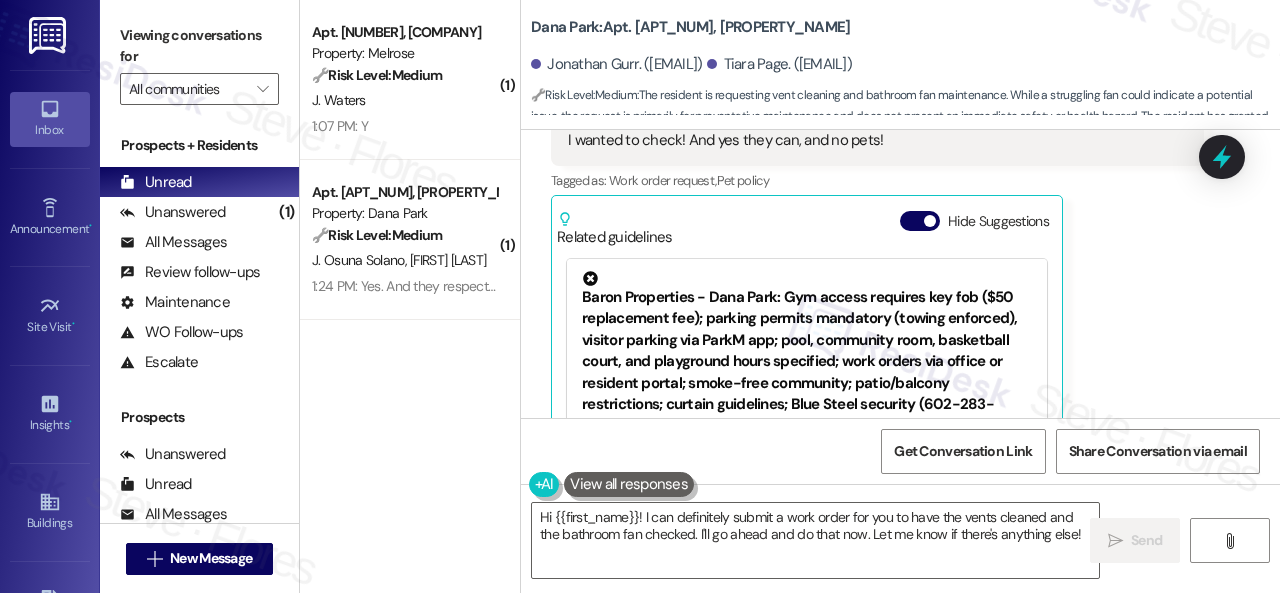 scroll, scrollTop: 5572, scrollLeft: 0, axis: vertical 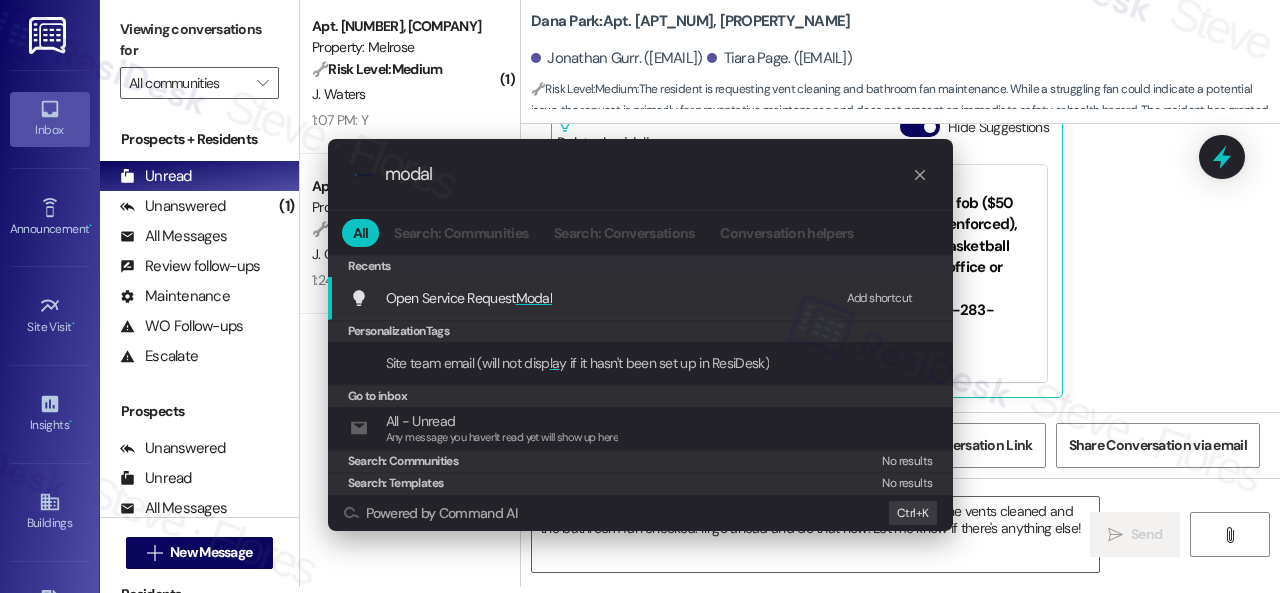 click on "Add shortcut" at bounding box center [880, 298] 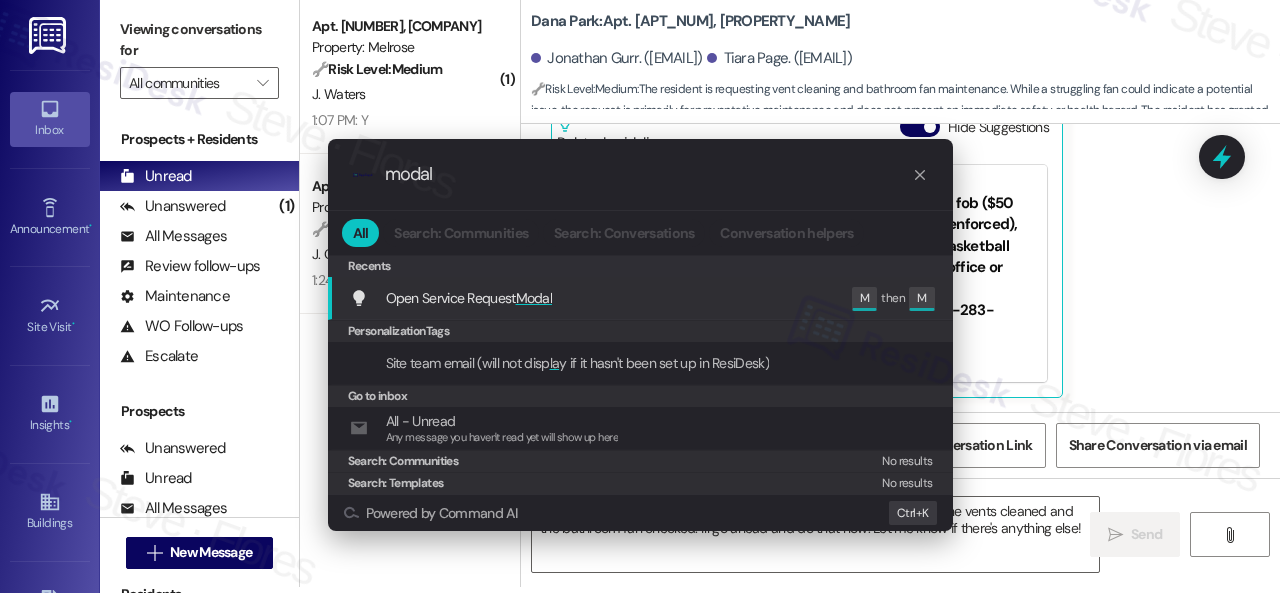 click on "Open Service Request  Modal" at bounding box center (469, 298) 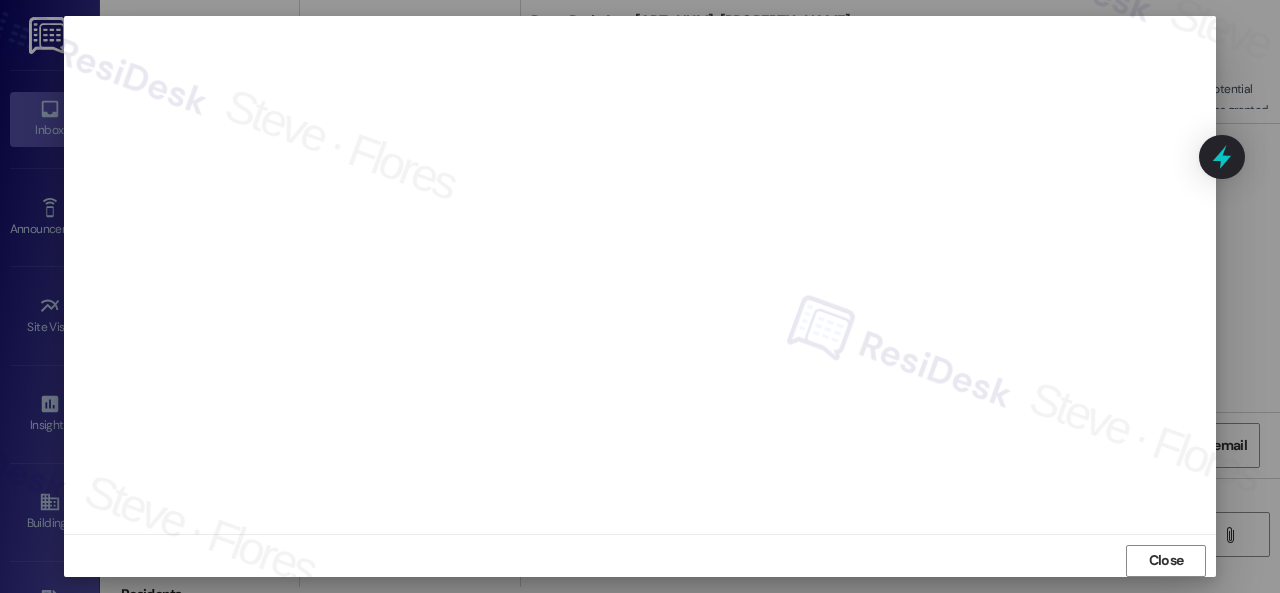 scroll, scrollTop: 25, scrollLeft: 0, axis: vertical 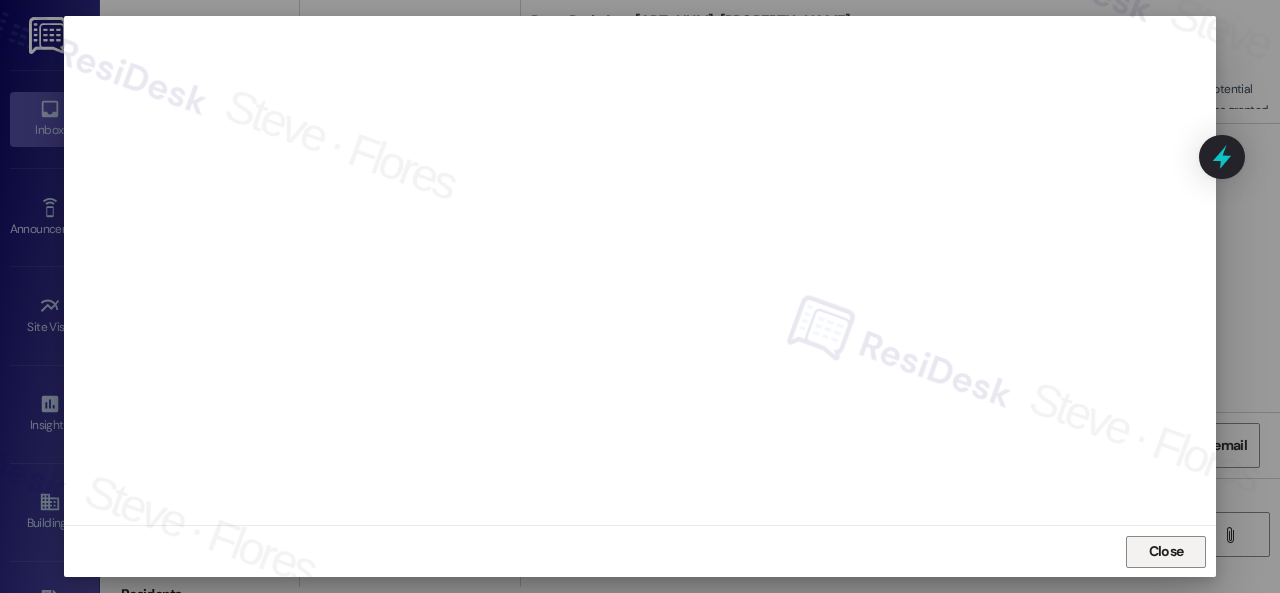 click on "Close" at bounding box center (1166, 551) 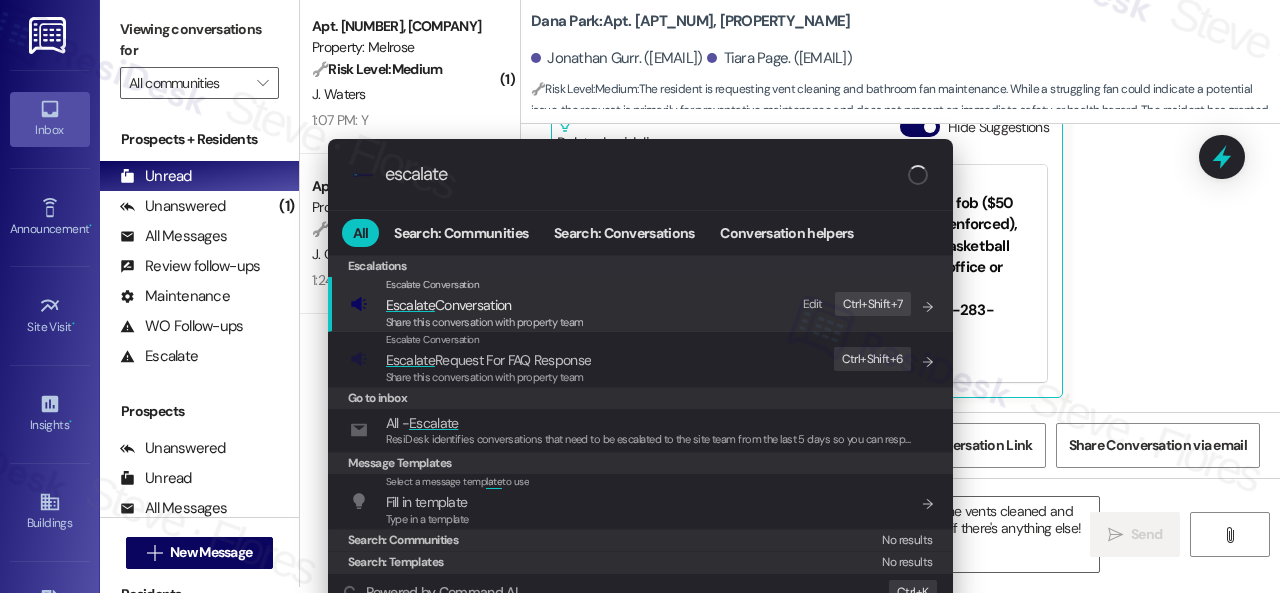 type on "escalate" 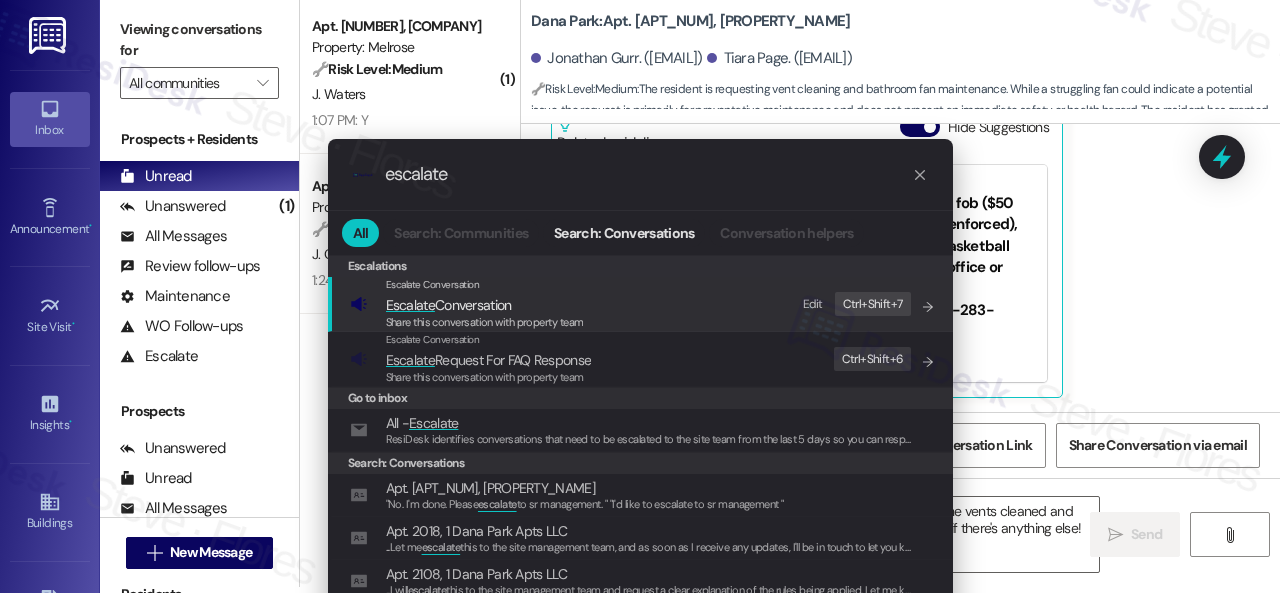 click on "Edit" at bounding box center [813, 304] 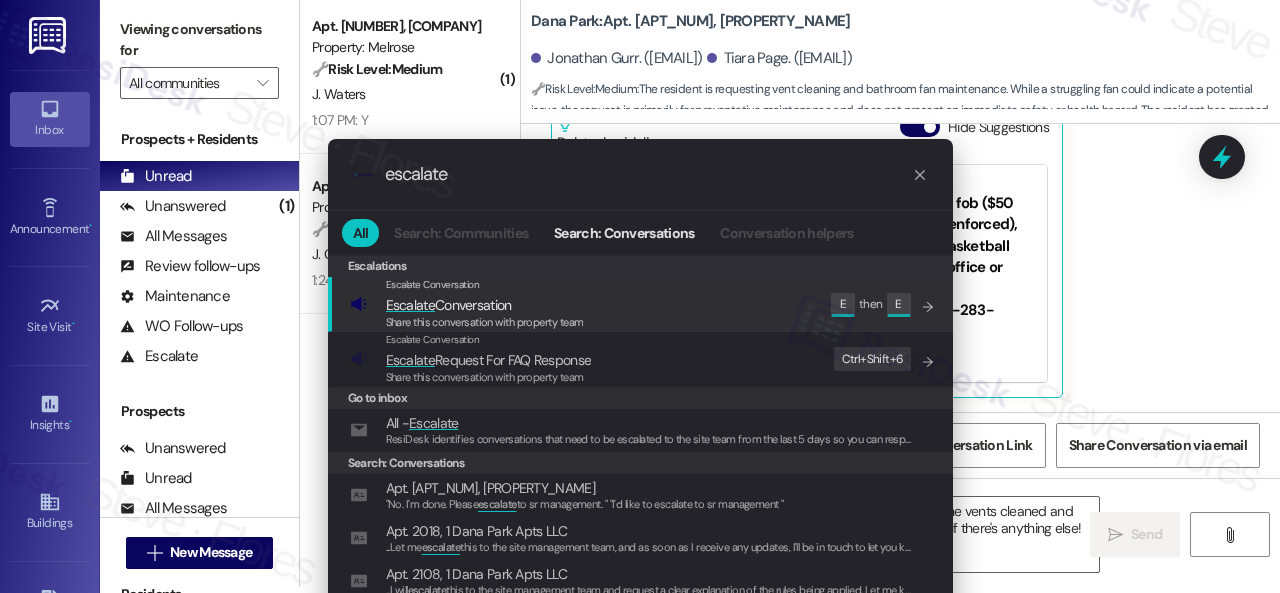 click 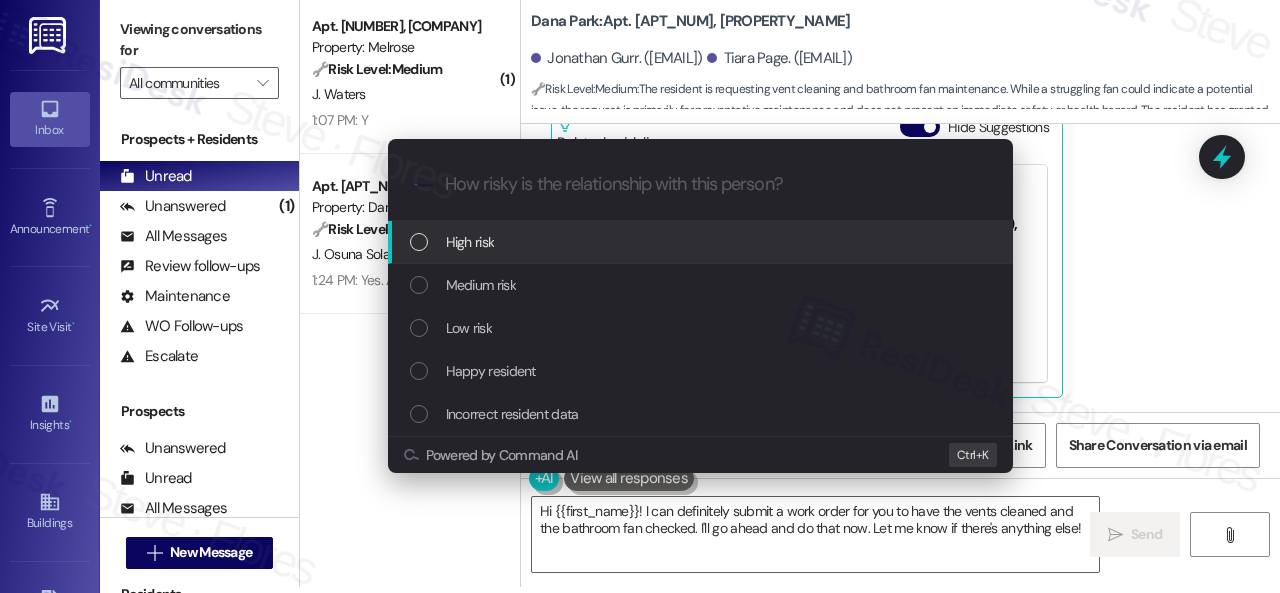 click on "High risk" at bounding box center [470, 242] 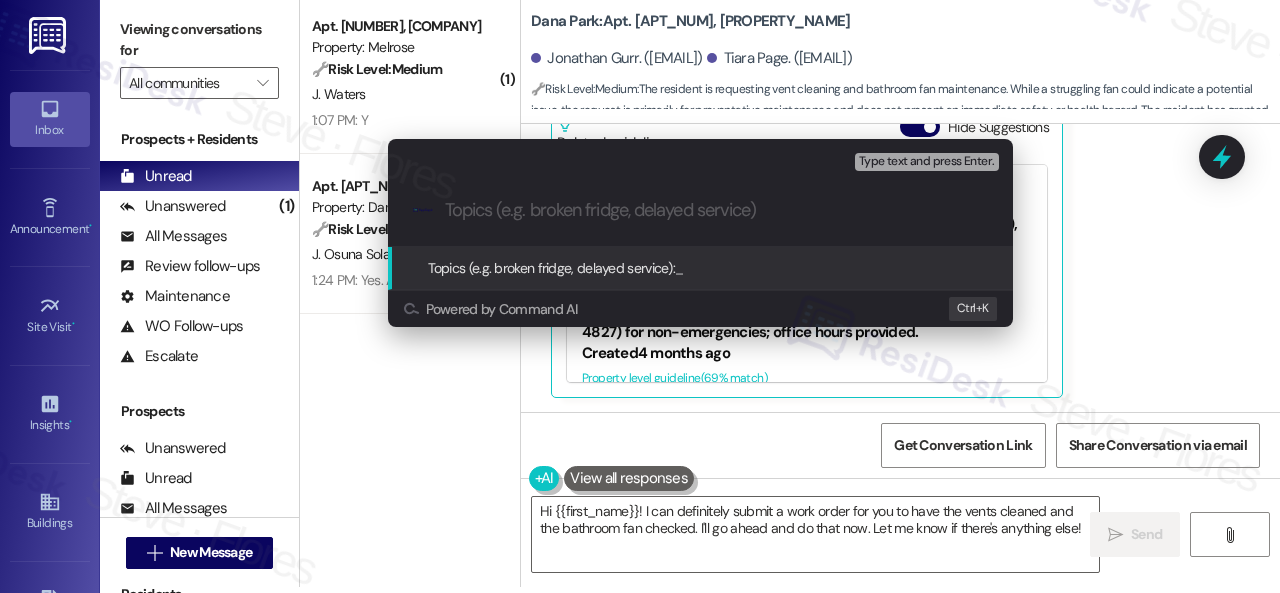 paste on "New work order/s submitted - Vent and fan issues" 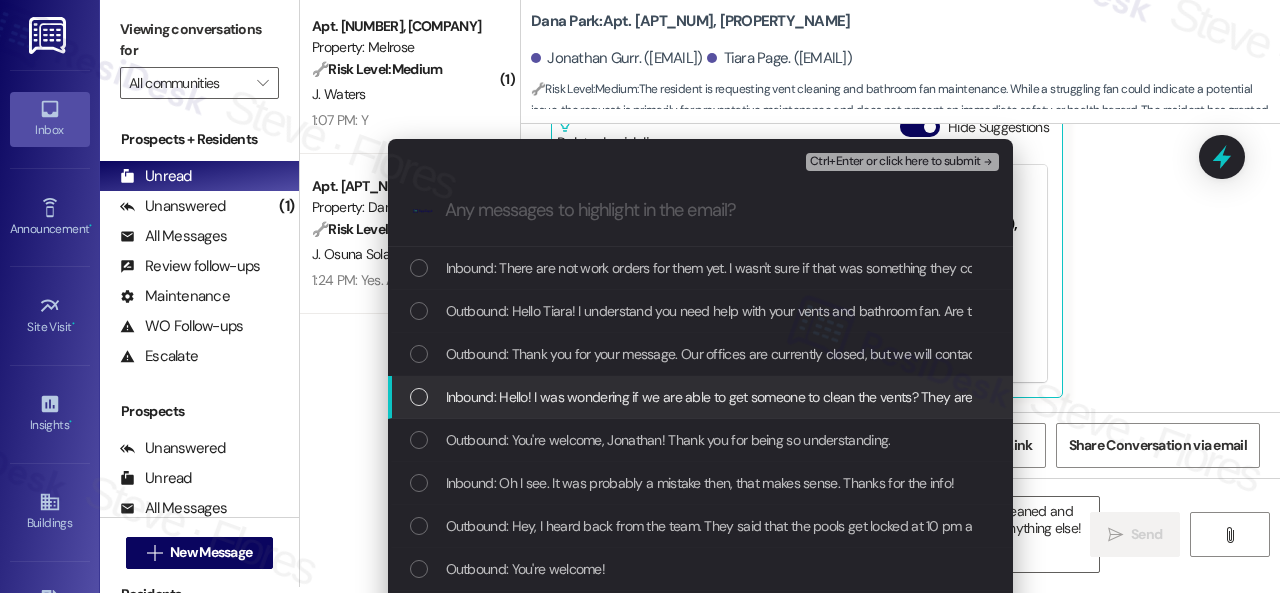 click on "Inbound: Hello! I was wondering if we are able to get someone to clean the vents? They are pretty filmy and the bathroom fan seems to struggle to work." at bounding box center [887, 397] 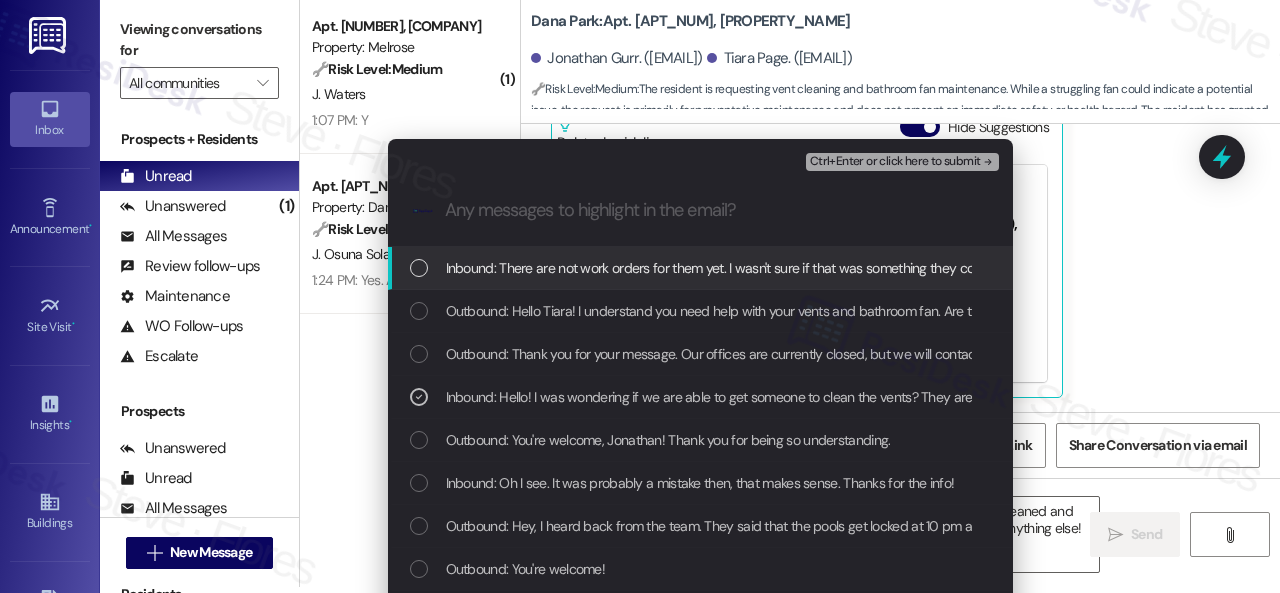 click on "Ctrl+Enter or click here to submit" at bounding box center (895, 162) 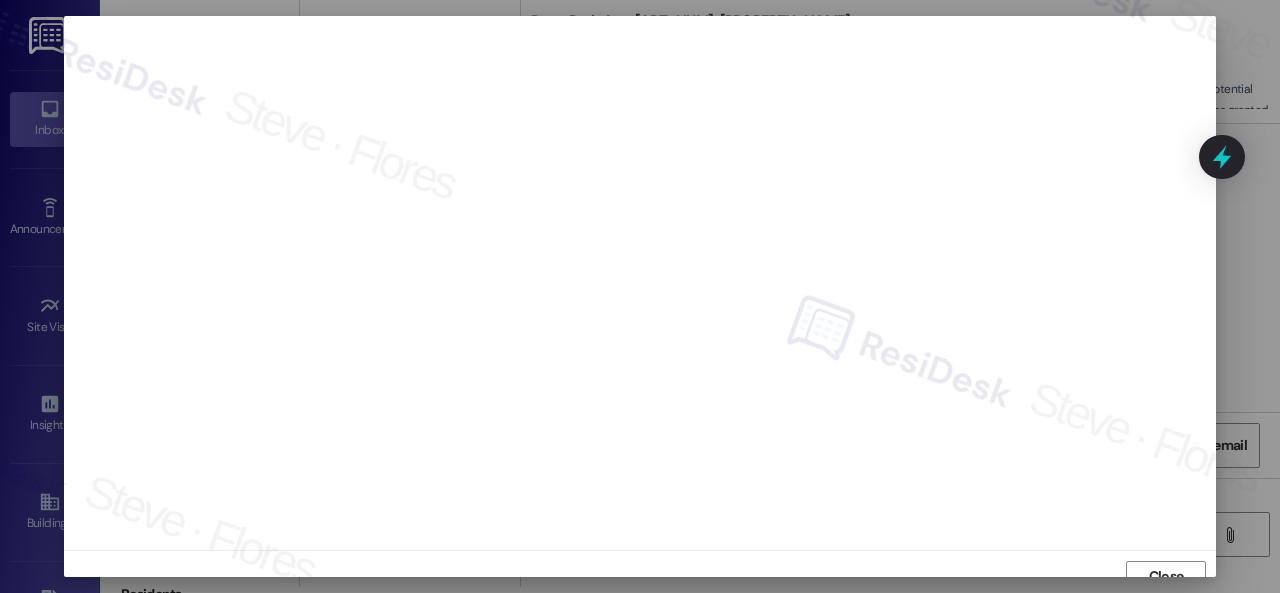 scroll, scrollTop: 15, scrollLeft: 0, axis: vertical 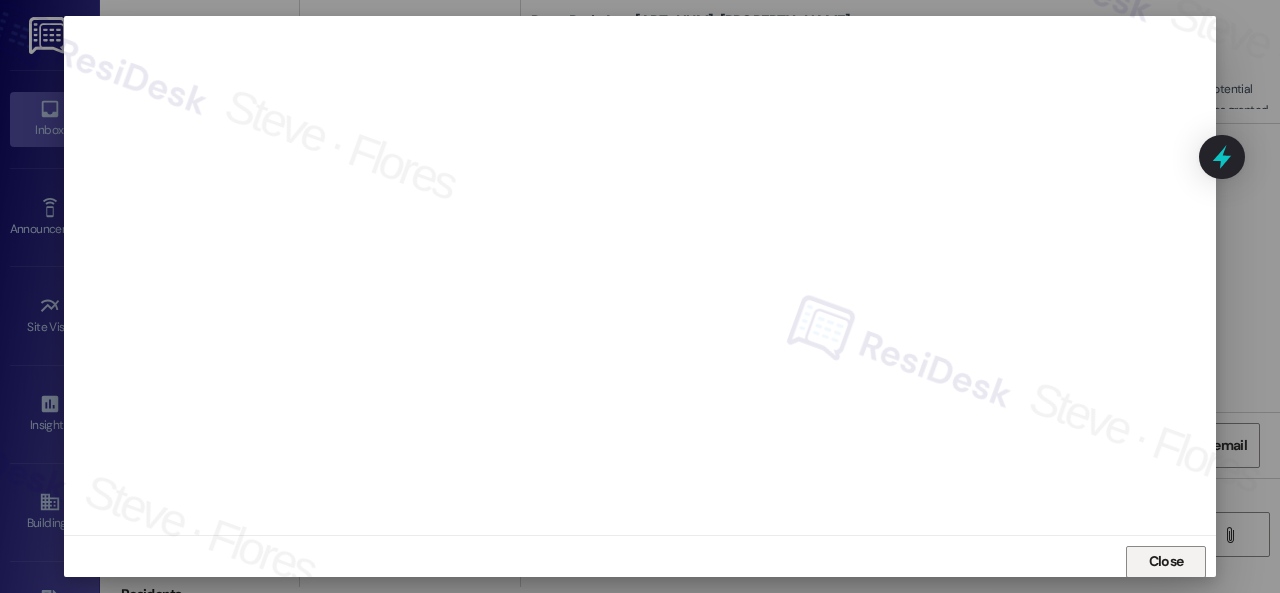 click on "Close" at bounding box center [1166, 561] 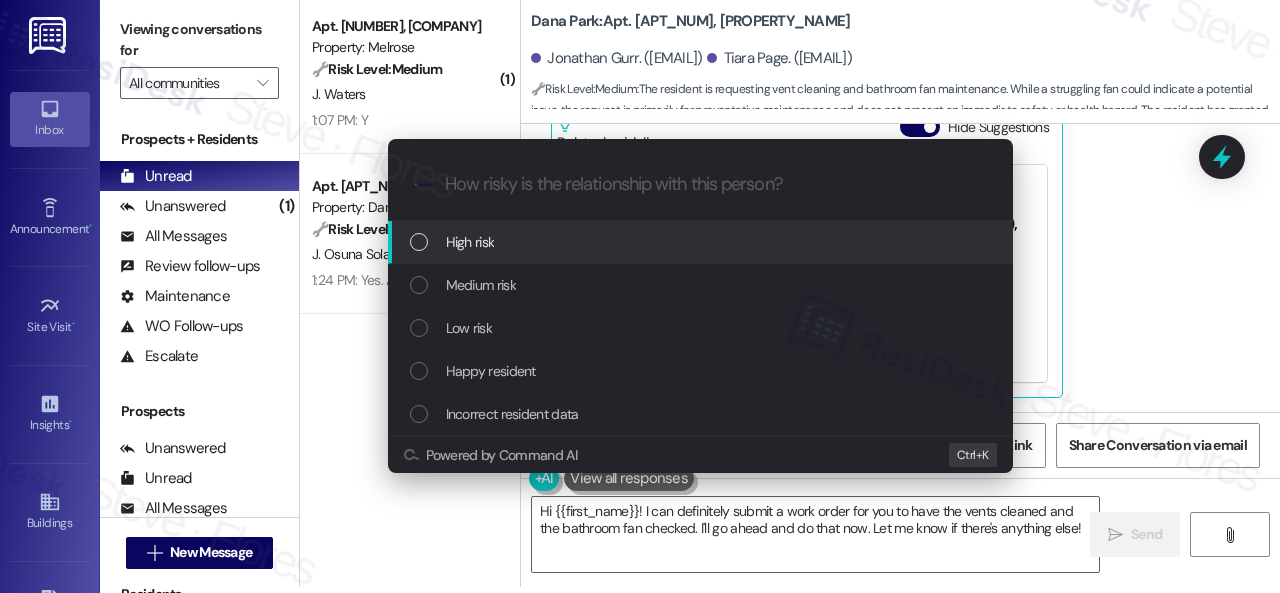 click on "High risk" at bounding box center [470, 242] 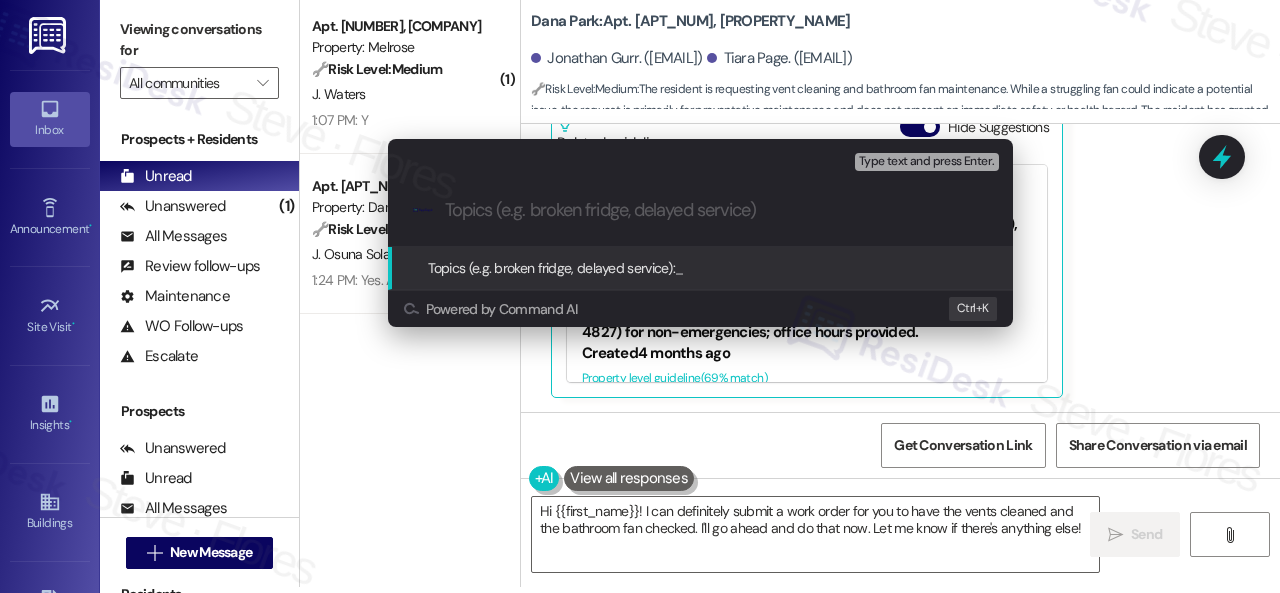 paste on "New work order/s submitted - Vent and fan issues" 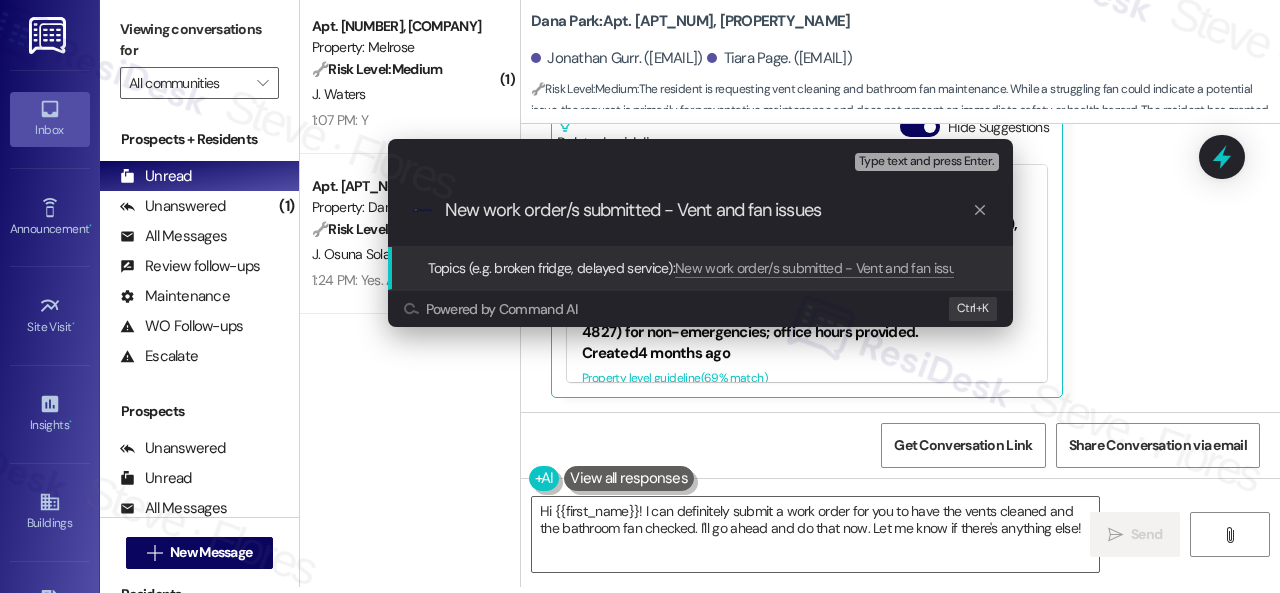 type 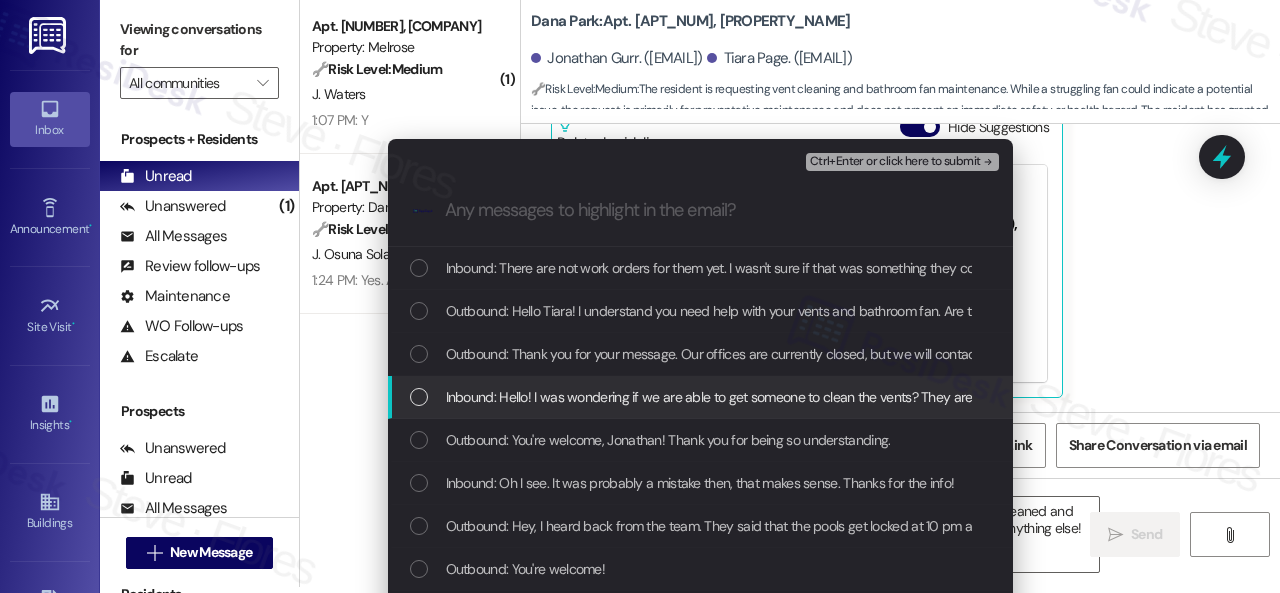click on "Inbound: Hello! I was wondering if we are able to get someone to clean the vents? They are pretty filmy and the bathroom fan seems to struggle to work." at bounding box center (887, 397) 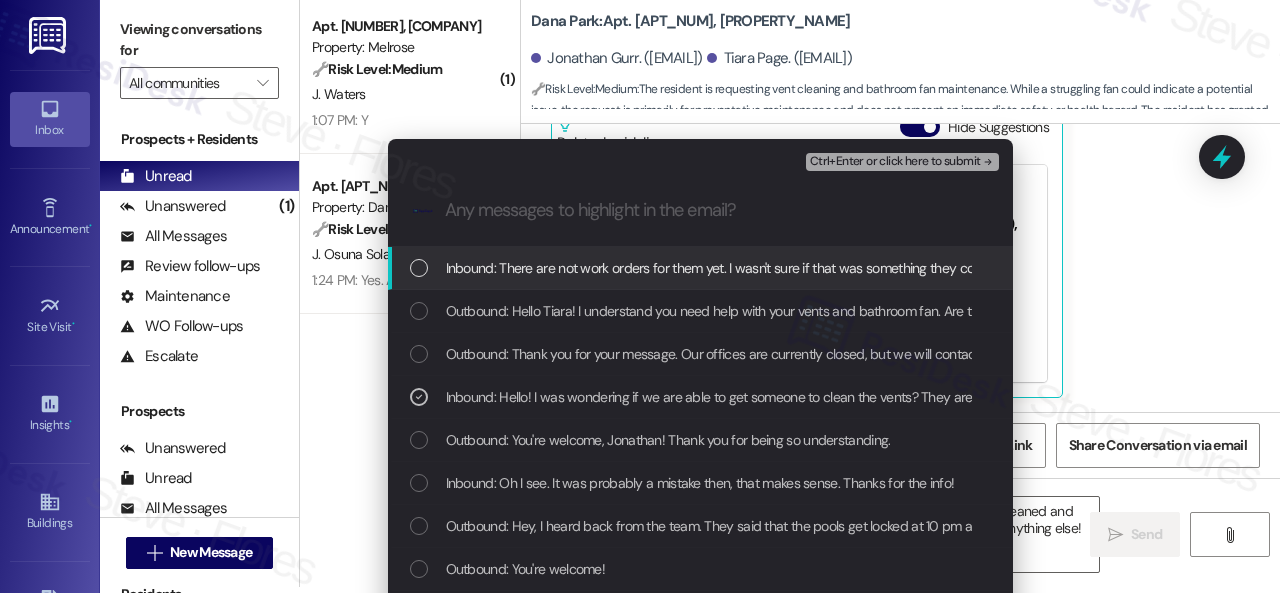 click on "Ctrl+Enter or click here to submit" at bounding box center (895, 162) 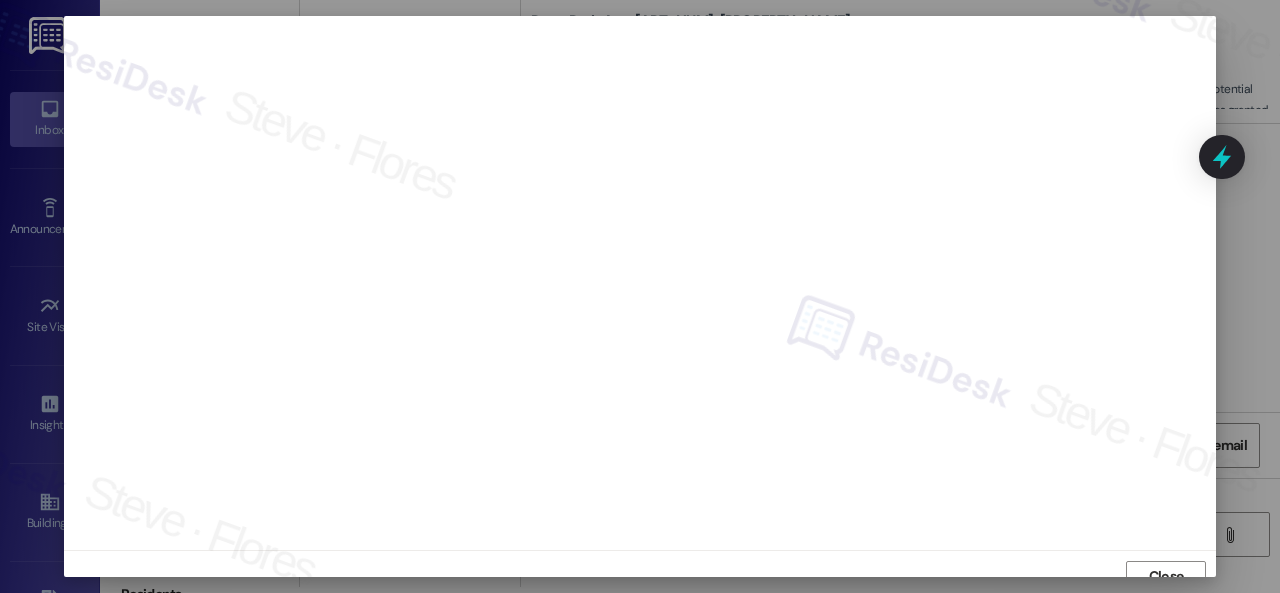 scroll, scrollTop: 15, scrollLeft: 0, axis: vertical 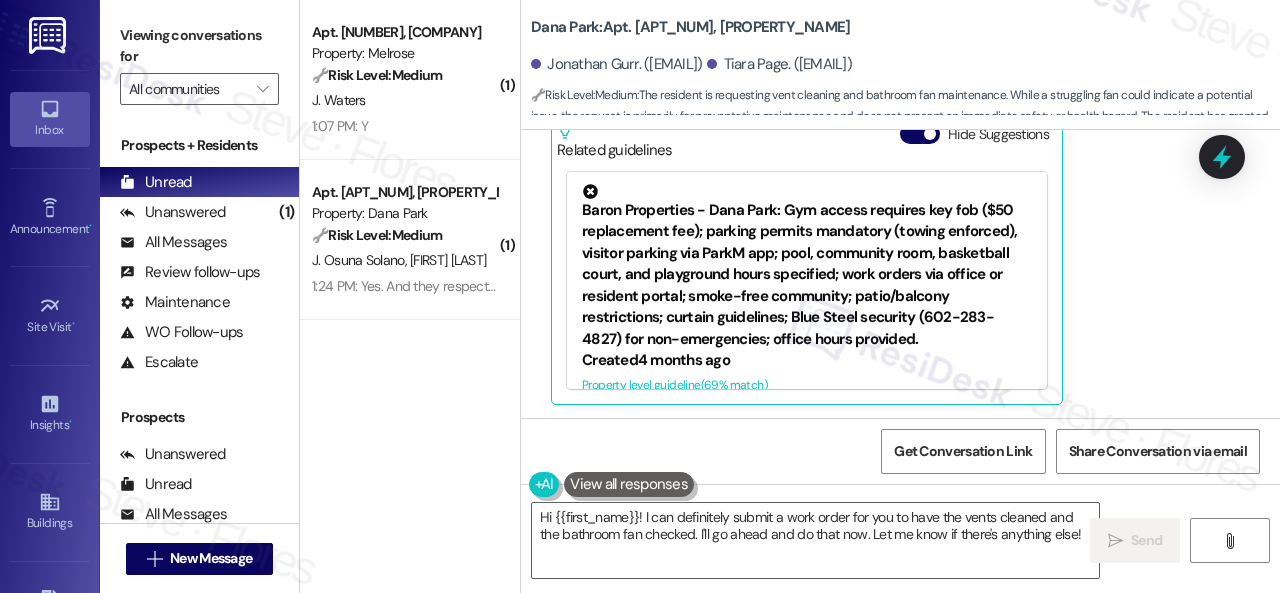 click on "Tiara Page Question   Neutral [TIME] There are not work orders for them yet. I wasn't sure if that was something they could clean, so I wanted to check! And yes they can, and no pets!  Tags and notes Tagged as:   Work order request ,  Click to highlight conversations about Work order request Pet policy ,  Click to highlight conversations about Pet policy Emailed client ,  Click to highlight conversations about Emailed client Escalation type escalation Click to highlight conversations about Escalation type escalation  Related guidelines Hide Suggestions Baron Properties - Dana Park: Gym access requires key fob ($50 replacement fee); parking permits mandatory (towing enforced), visitor parking via ParkM app; pool, community room, basketball court, and playground hours specified; work orders via office or resident portal; smoke-free community; patio/balcony restrictions; curtain guidelines; Blue Steel security ([PHONE]) for non-emergencies; office hours provided.
Created  4 months ago  ( 69 % match)  (" at bounding box center (877, 181) 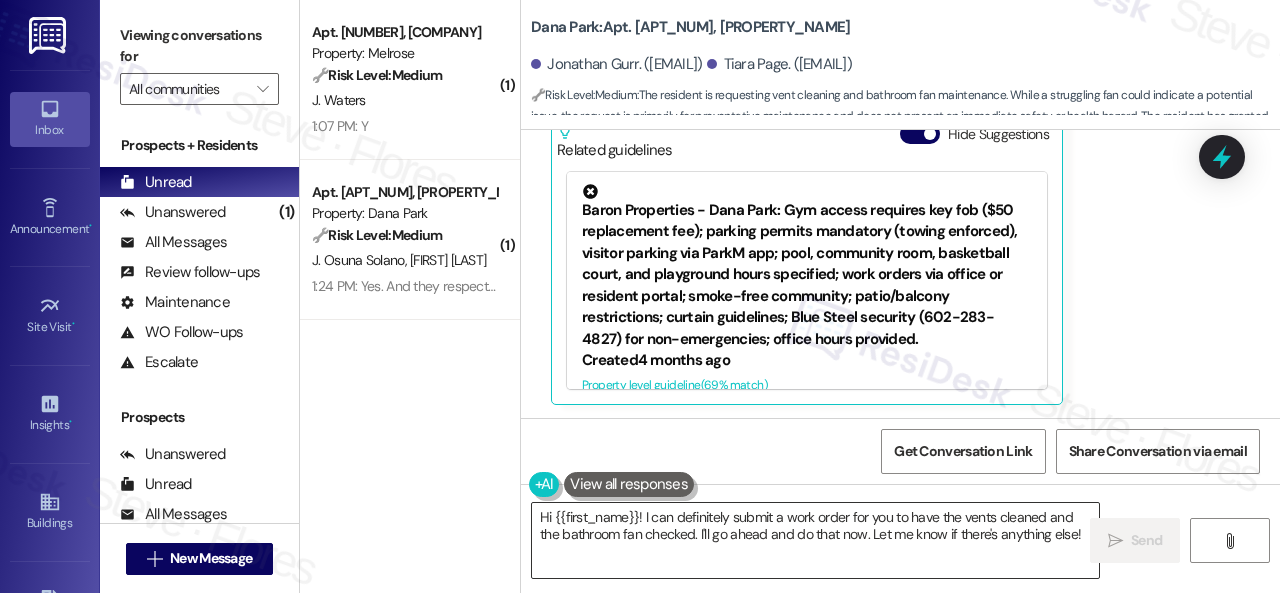 click on "Hi {{first_name}}! I can definitely submit a work order for you to have the vents cleaned and the bathroom fan checked. I'll go ahead and do that now. Let me know if there's anything else!" at bounding box center [815, 540] 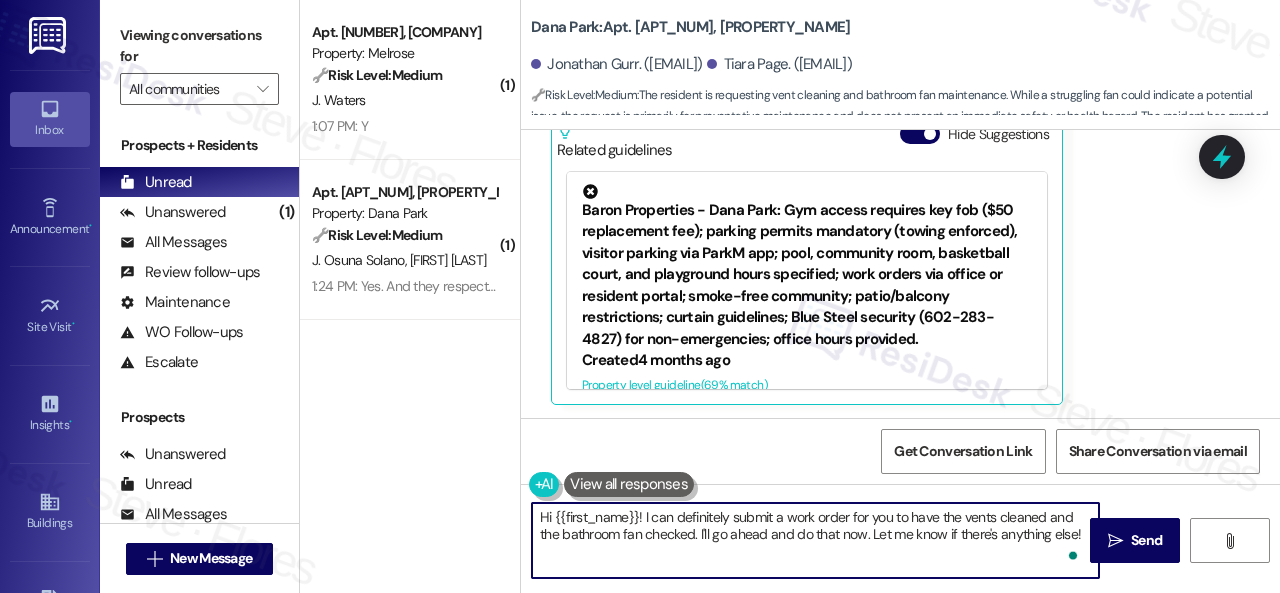 paste on "I've submitted work orders on your behalf and notified the site team. Please let me know if you have an update or need anything else." 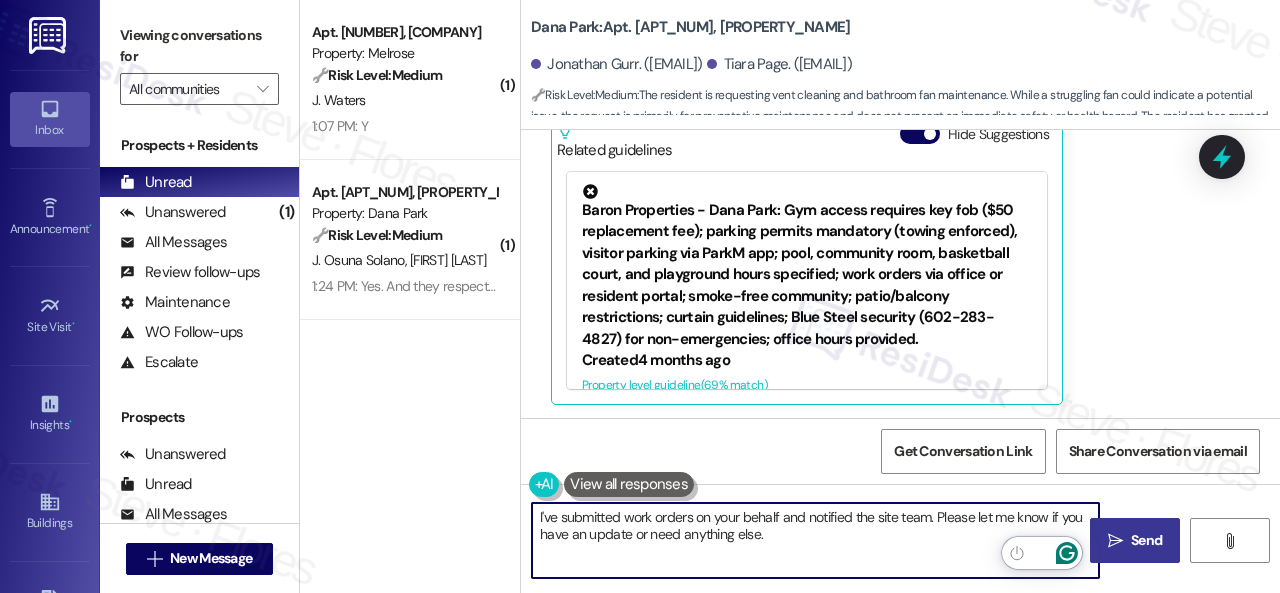 type on "I've submitted work orders on your behalf and notified the site team. Please let me know if you have an update or need anything else." 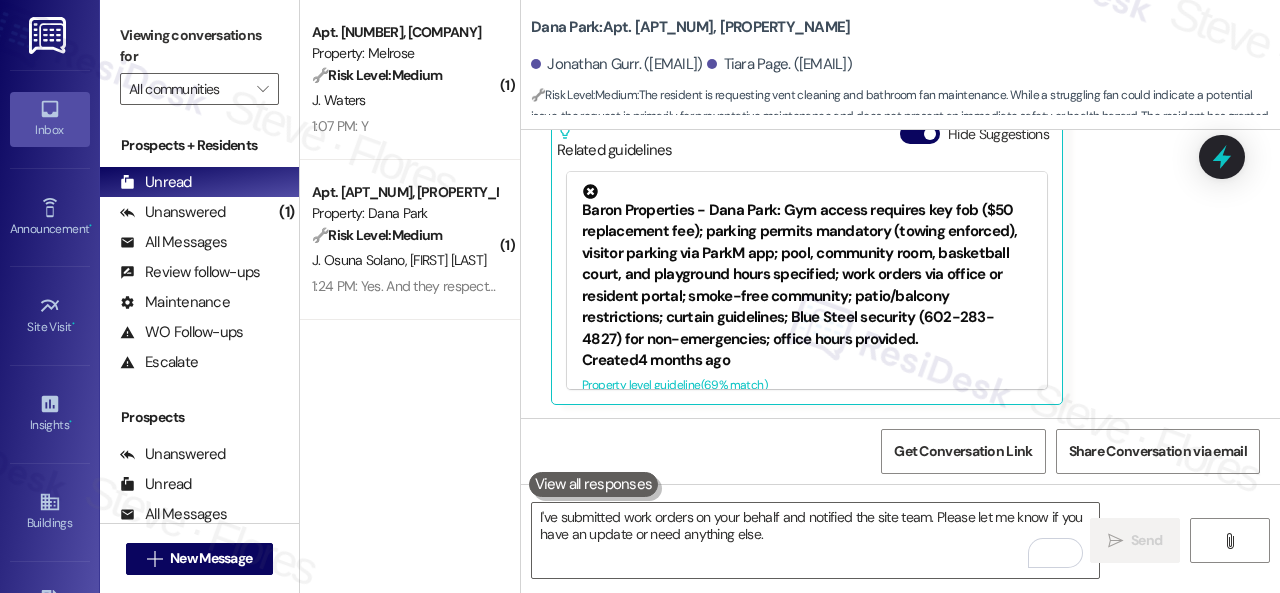 scroll, scrollTop: 6, scrollLeft: 0, axis: vertical 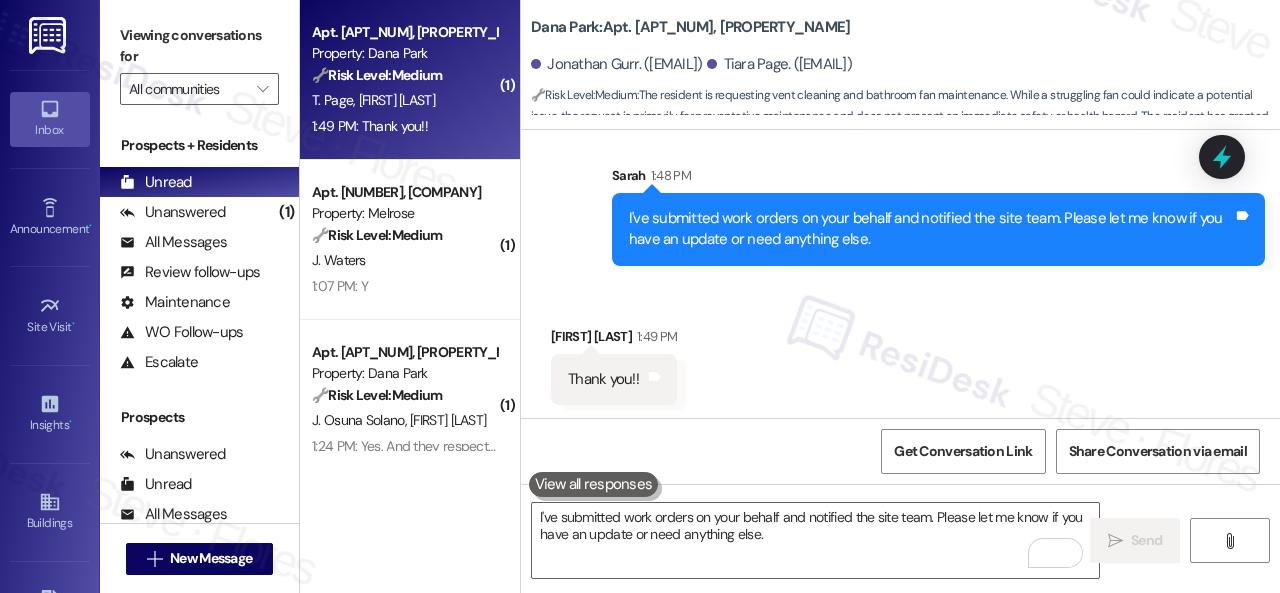 click on "Received via SMS Tiara Page 1:49 PM Thank you!! Tags and notes" at bounding box center (900, 350) 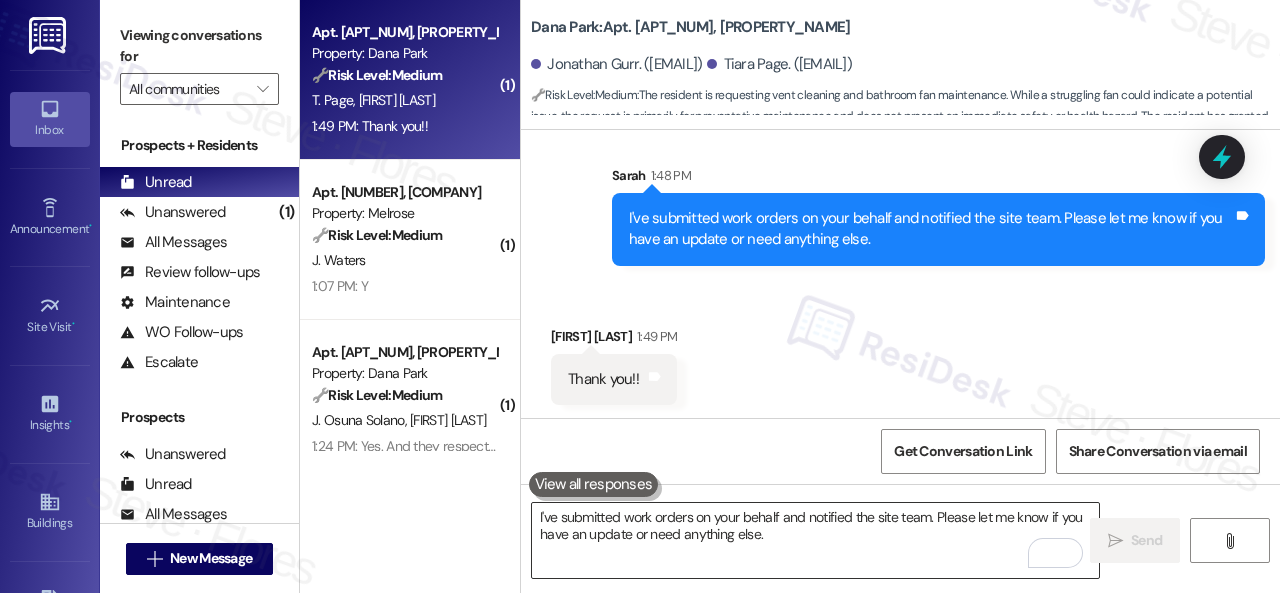 click on "I've submitted work orders on your behalf and notified the site team. Please let me know if you have an update or need anything else." at bounding box center (815, 540) 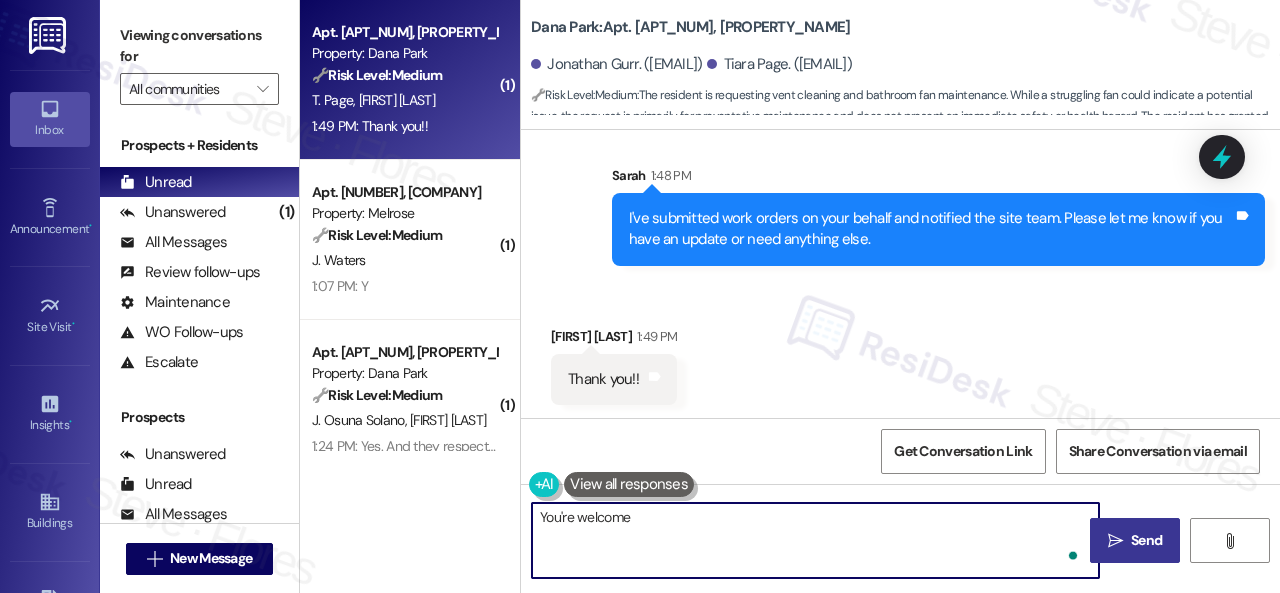type on "You're welcome!" 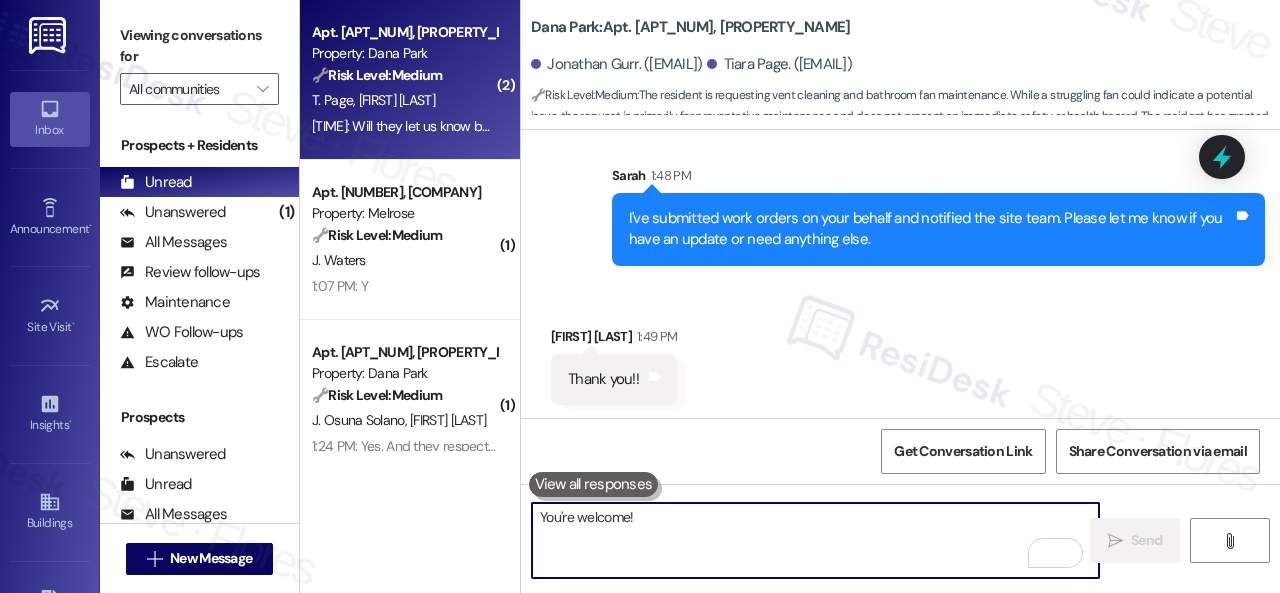 scroll, scrollTop: 6150, scrollLeft: 0, axis: vertical 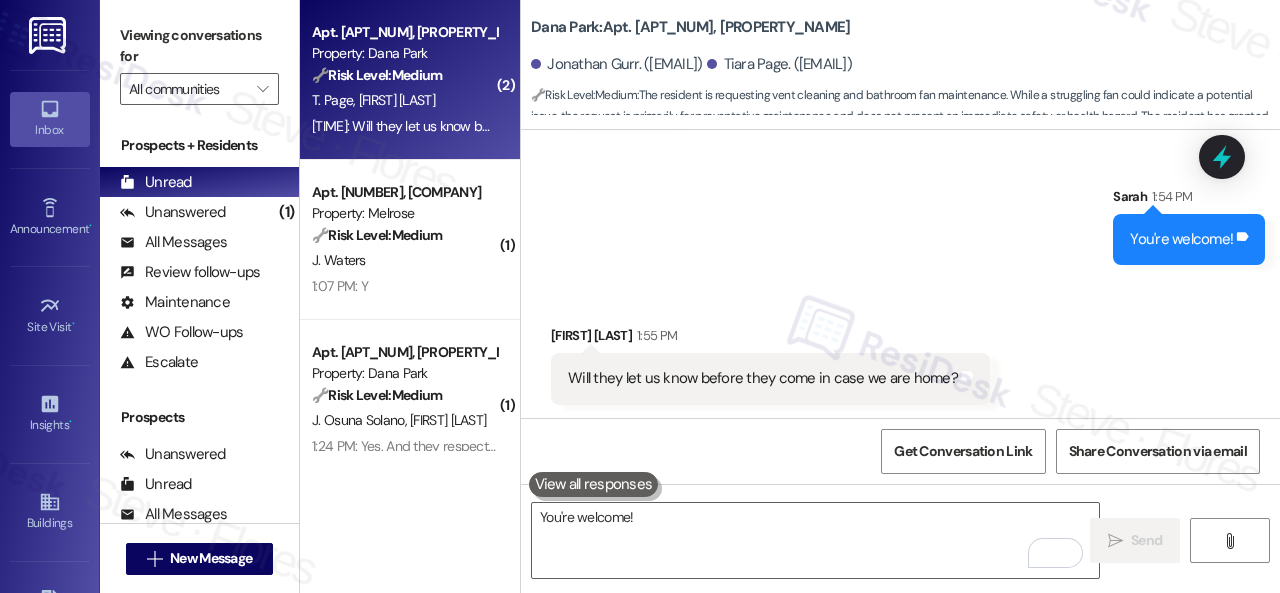 click on "Received via SMS [FIRST] [LAST] [TIME] Will they let us know before they come in case we are home?  Tags and notes" at bounding box center (900, 349) 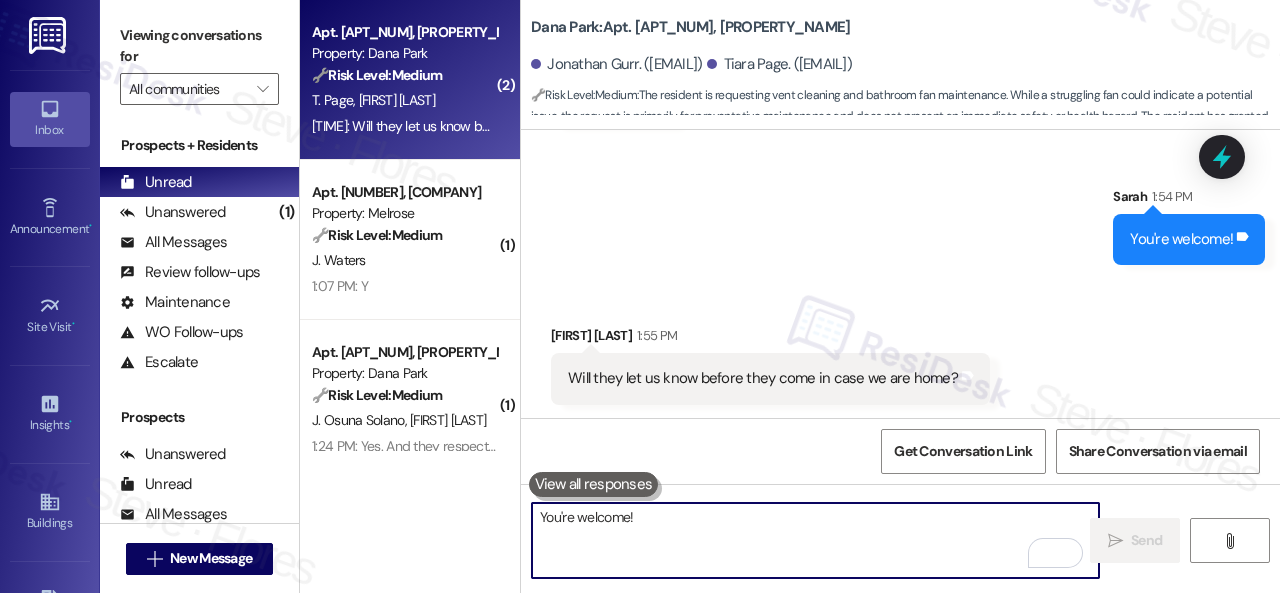 click on "You're welcome!" at bounding box center [815, 540] 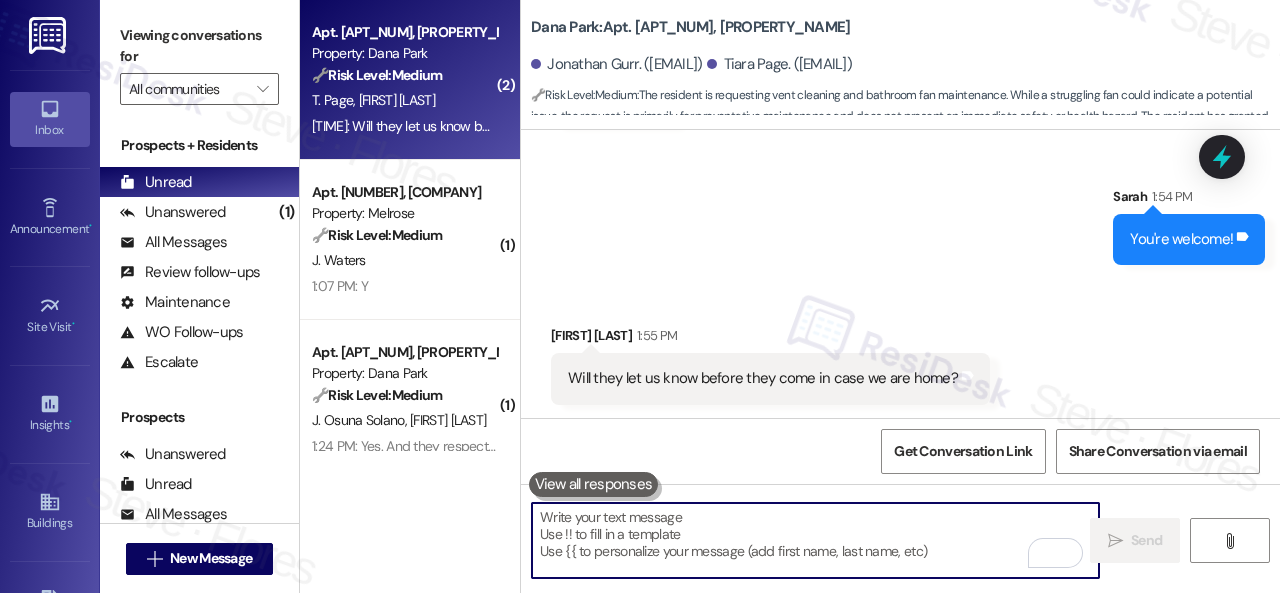 paste on "I apologize if I cannot confirm when the maintenance team will come by your apartment because the site team does the scheduling." 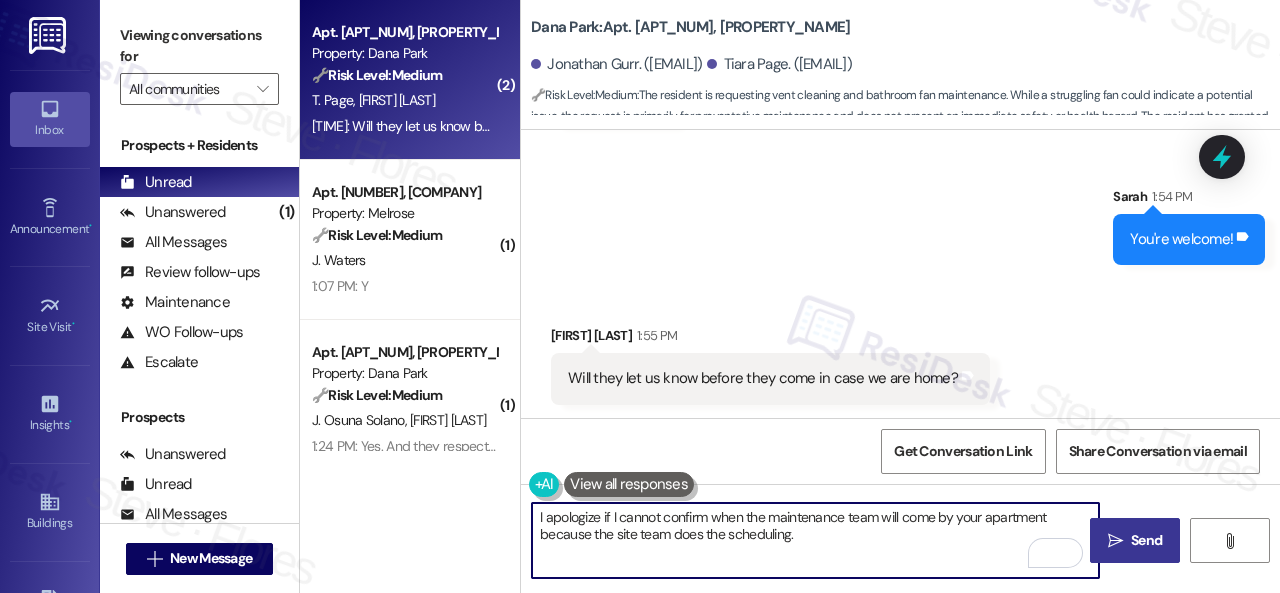 type on "I apologize if I cannot confirm when the maintenance team will come by your apartment because the site team does the scheduling." 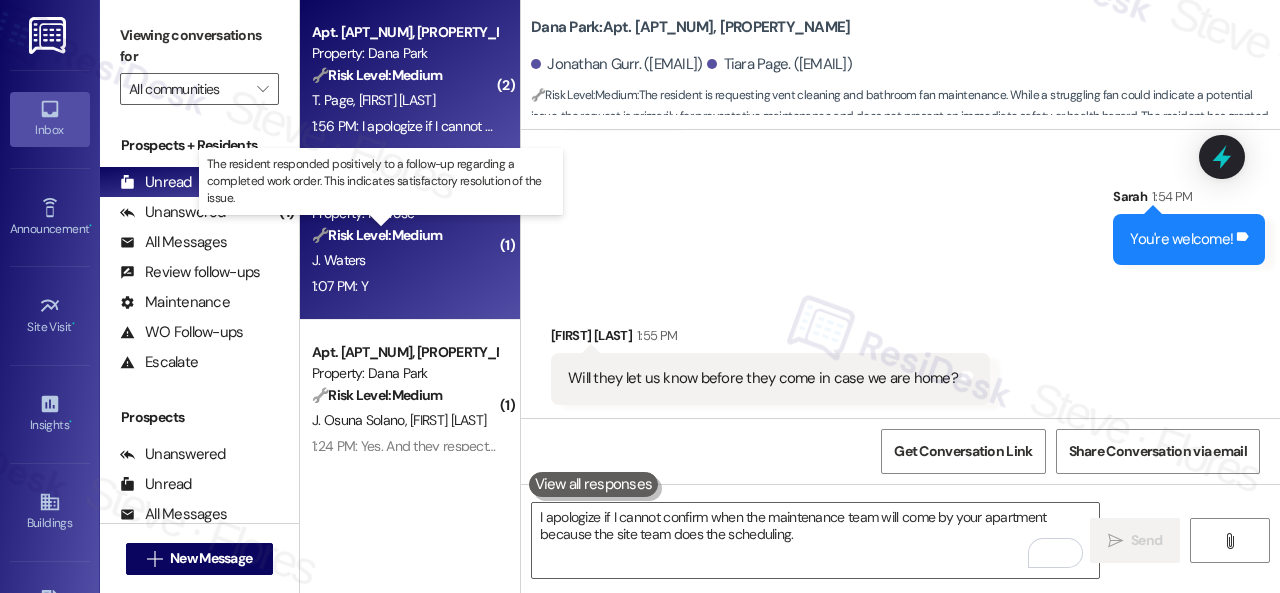 click on "🔧  Risk Level:  Medium" at bounding box center (377, 235) 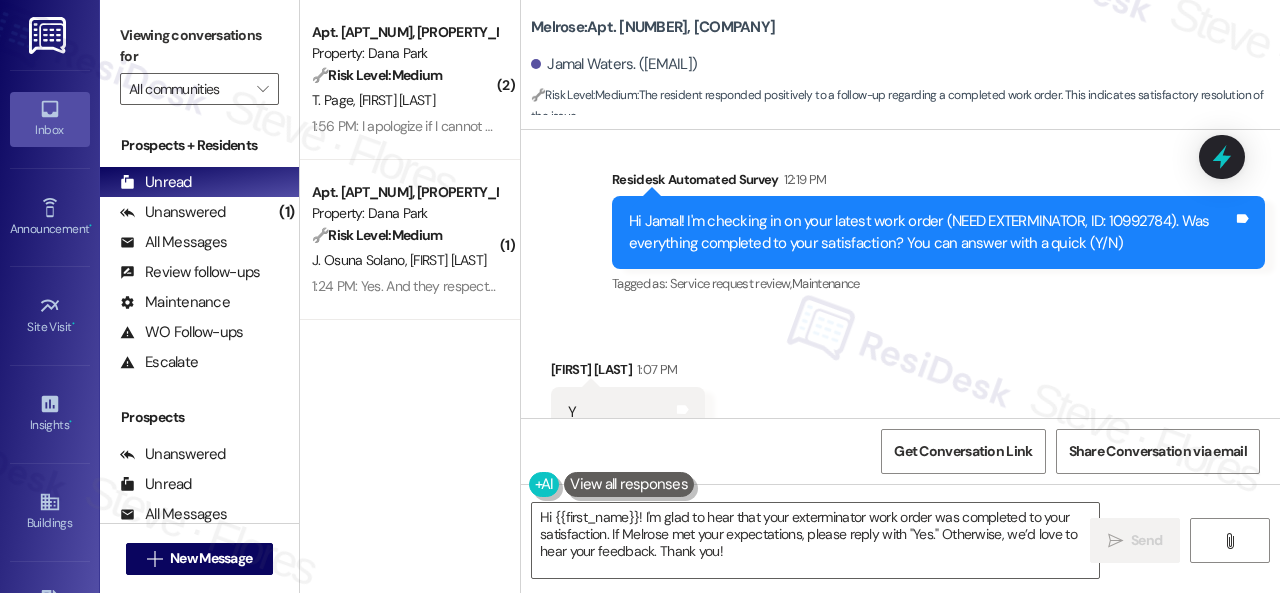 scroll, scrollTop: 5320, scrollLeft: 0, axis: vertical 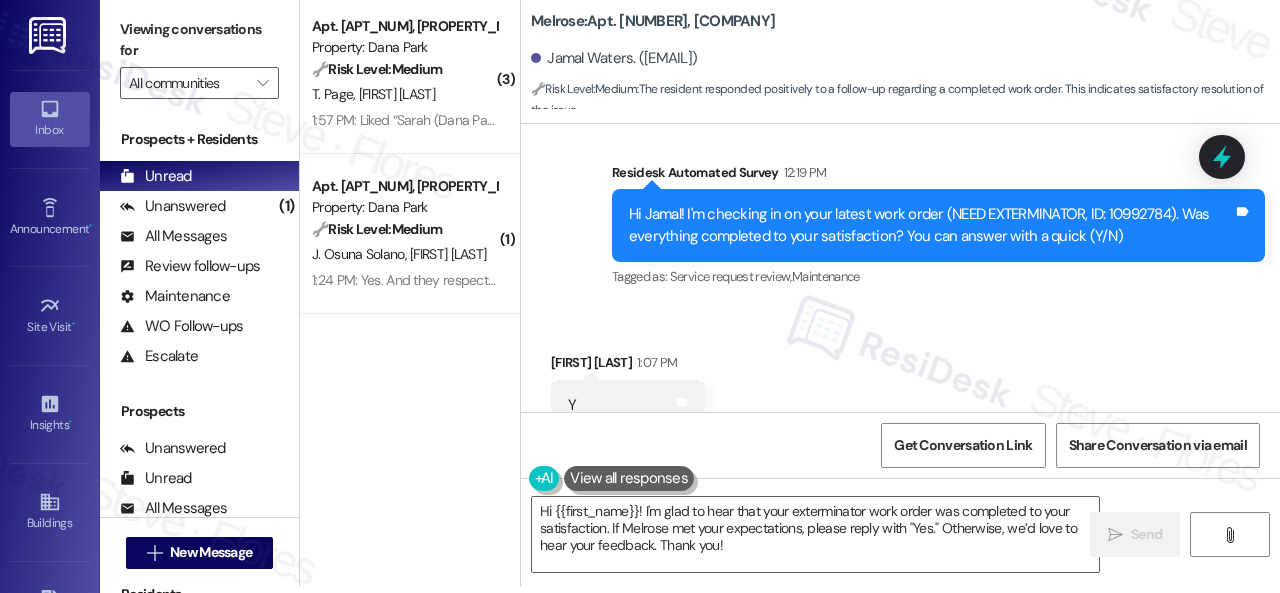 click on "Survey, sent via SMS Residesk Automated Survey 12:19 PM Hi Jamal! I'm checking in on your latest work order (NEED EXTERMINATOR, ID: 10992784). Was everything completed to your satisfaction? You can answer with a quick (Y/N) Tags and notes Tagged as: Service request review , Click to highlight conversations about Service request review Maintenance Click to highlight conversations about Maintenance" at bounding box center [938, 227] 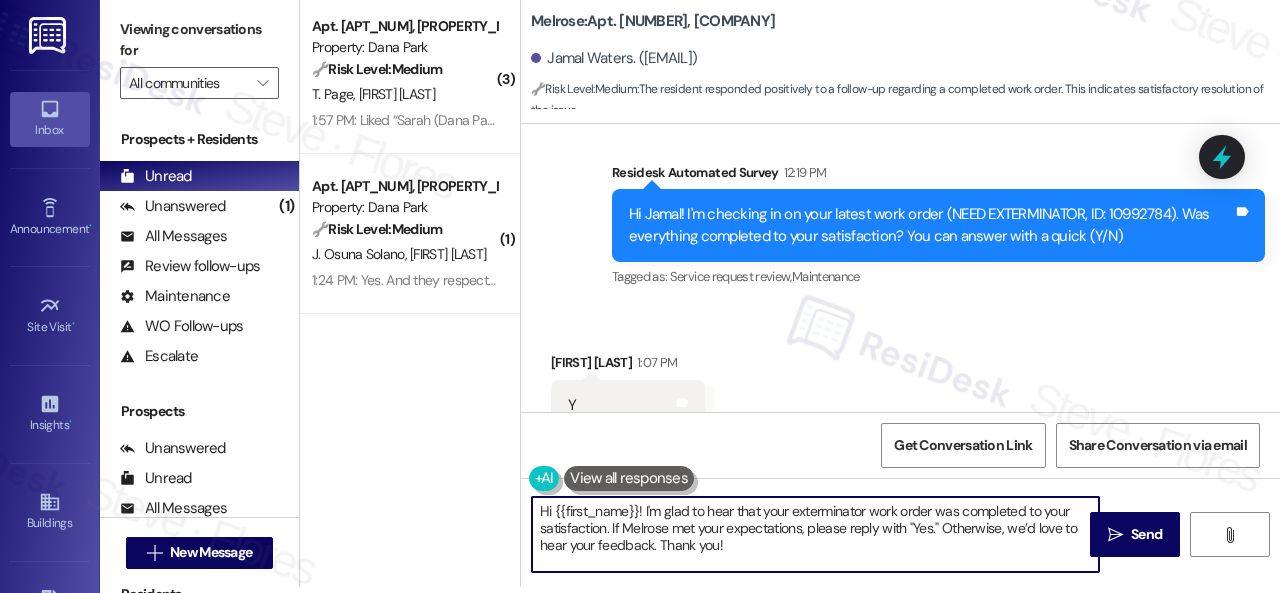 drag, startPoint x: 742, startPoint y: 553, endPoint x: 495, endPoint y: 461, distance: 263.5773 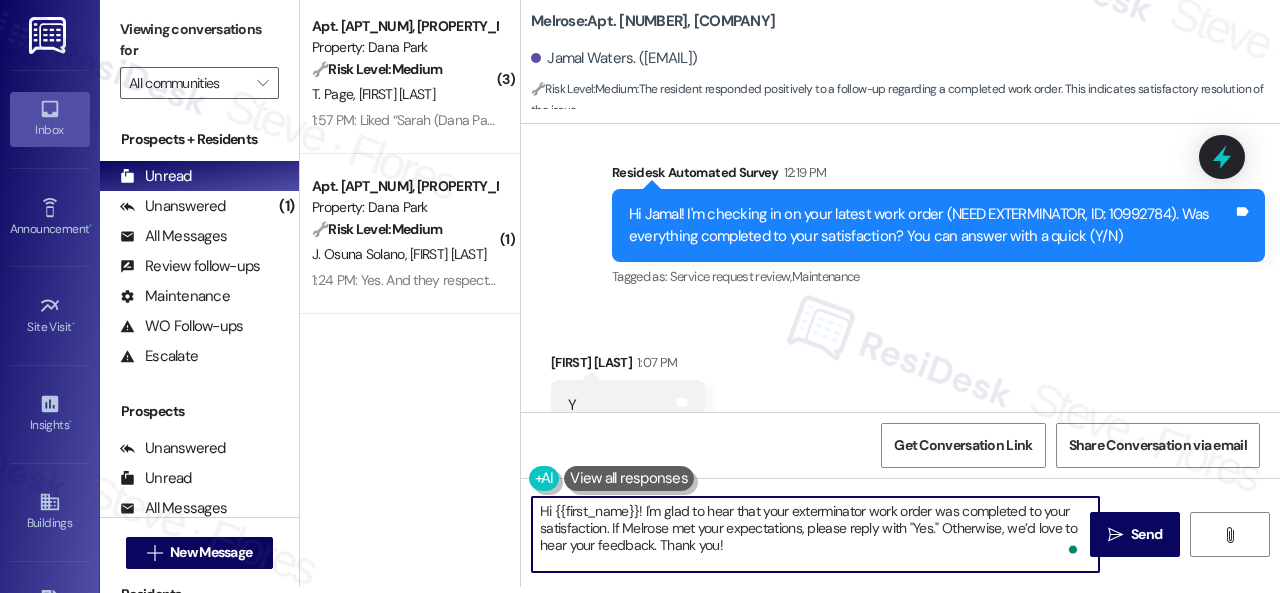 paste on "Glad everything’s all set! If {{property}} met your expectations, just reply with “Yes.” If not, no problem — we’d love to hear your feedback so we can keep improving" 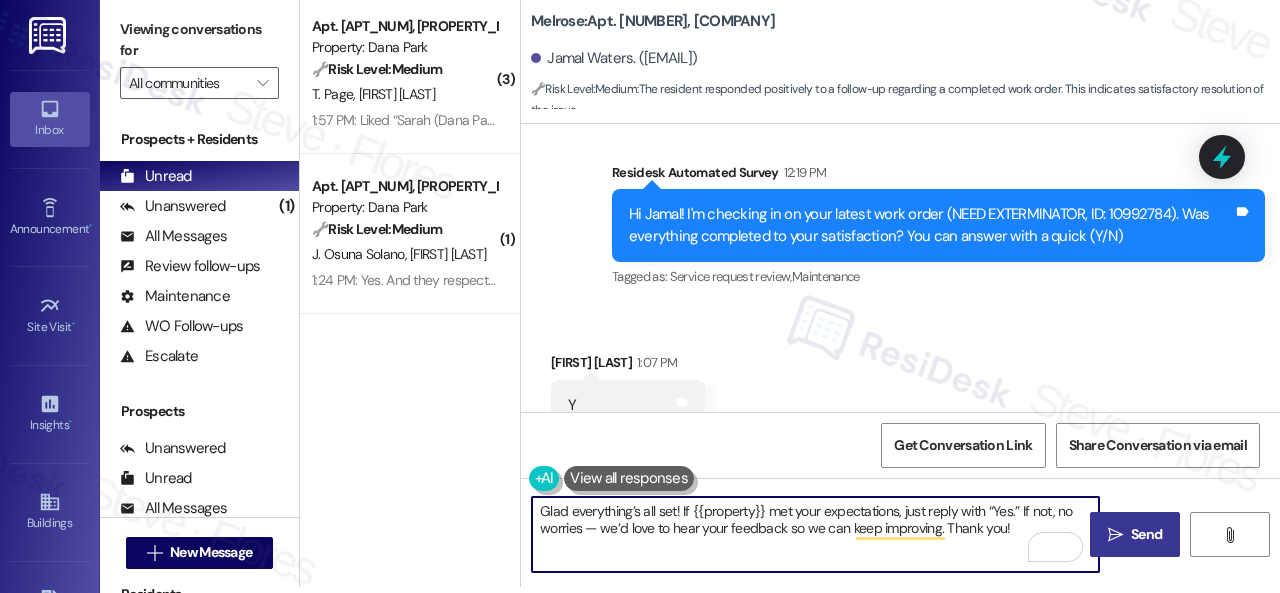 type on "Glad everything’s all set! If {{property}} met your expectations, just reply with “Yes.” If not, no worries — we’d love to hear your feedback so we can keep improving. Thank you!" 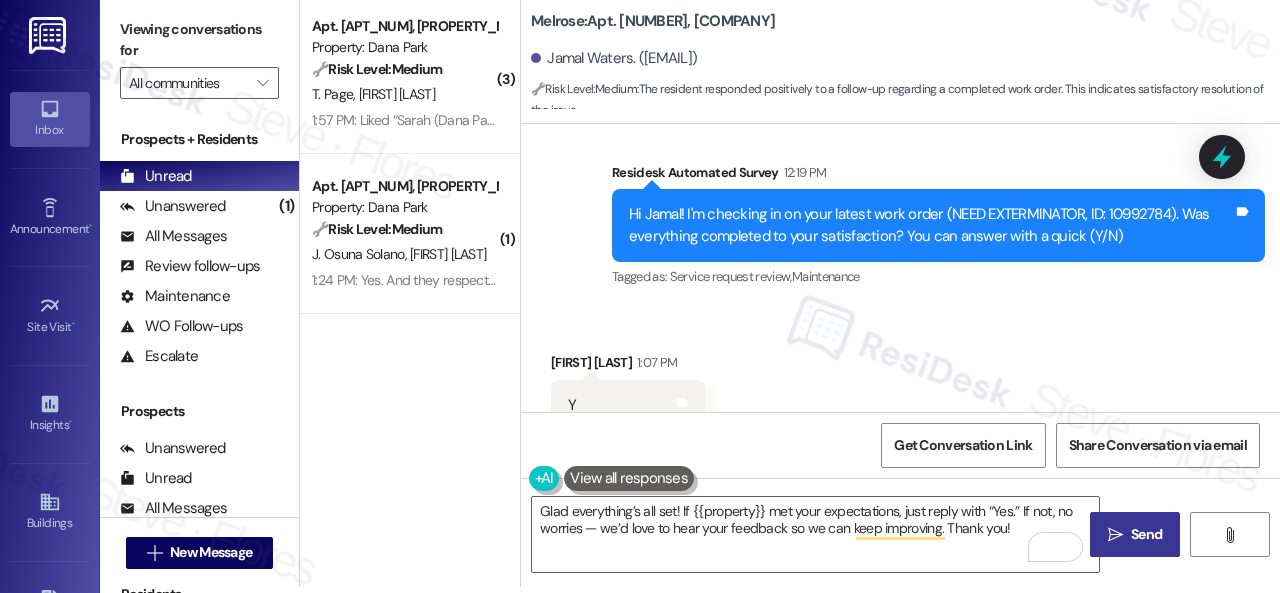 click on "Send" at bounding box center (1146, 534) 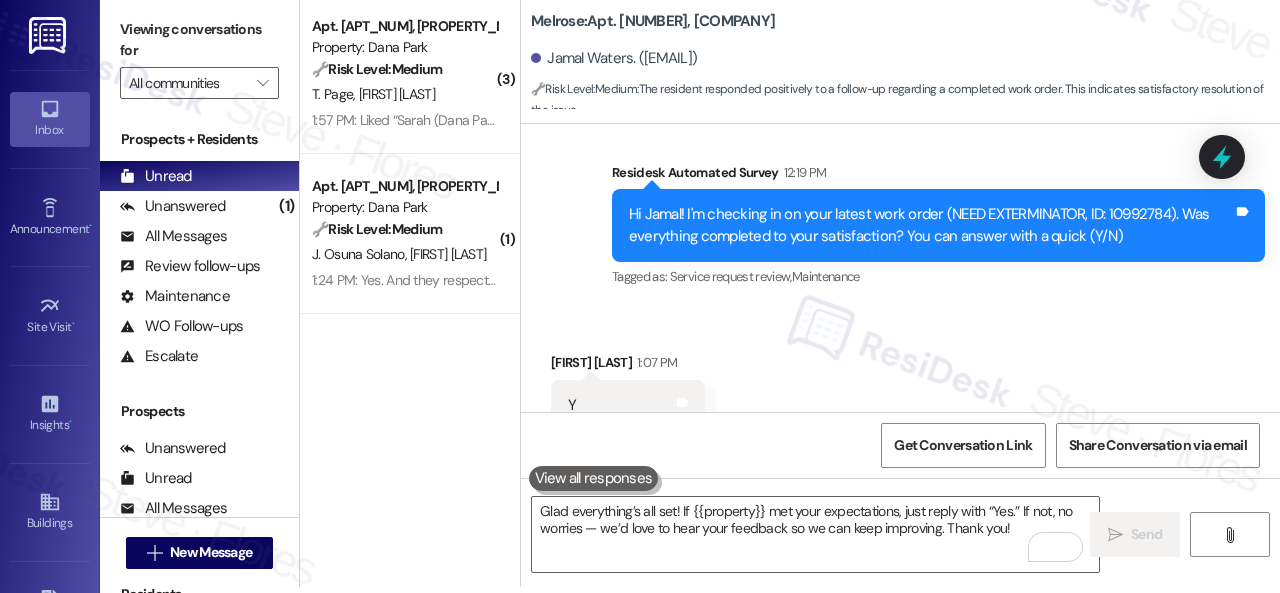 scroll, scrollTop: 0, scrollLeft: 0, axis: both 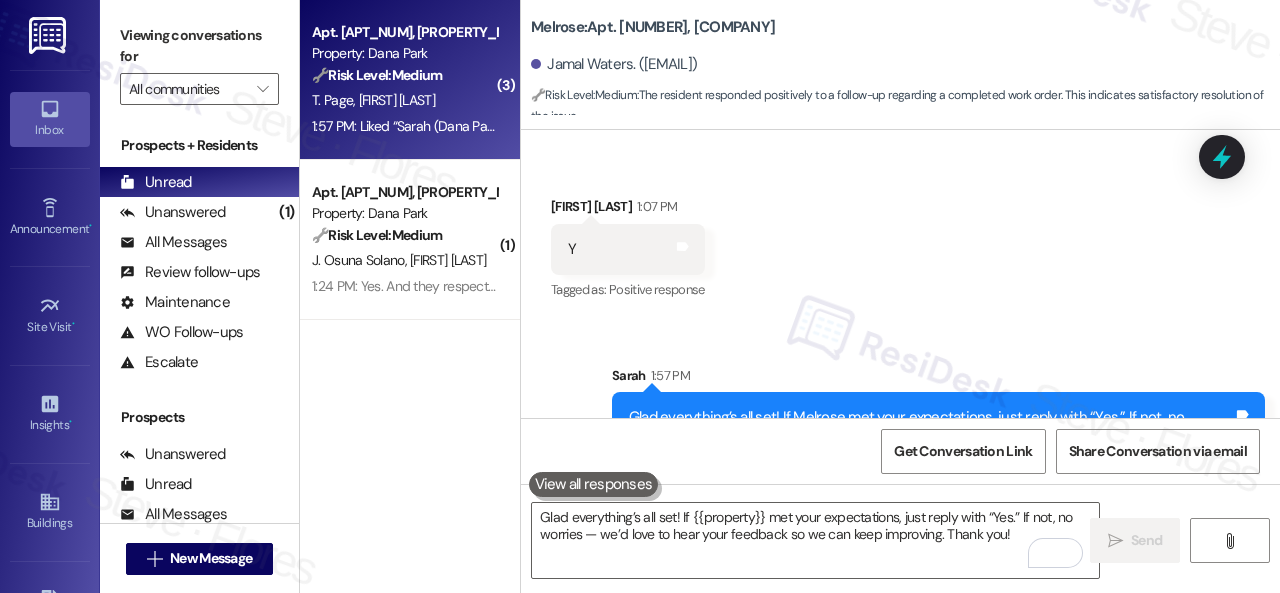 click on "[FIRST_NAME] [LAST_NAME] [INITIAL]" at bounding box center [404, 100] 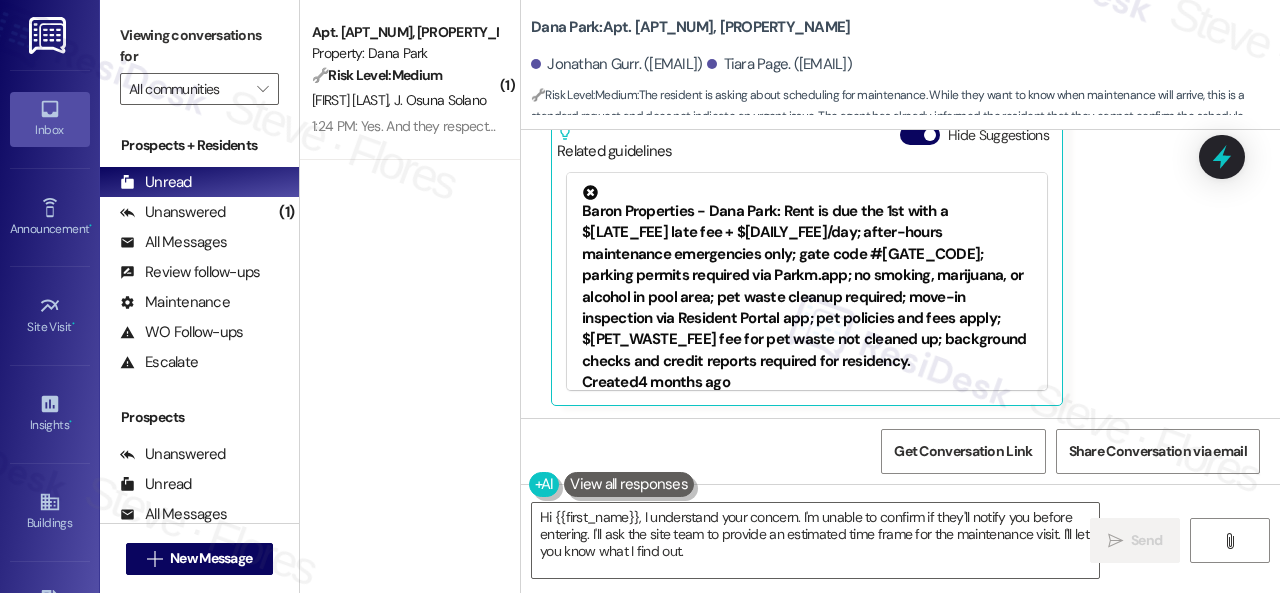 scroll, scrollTop: 7184, scrollLeft: 0, axis: vertical 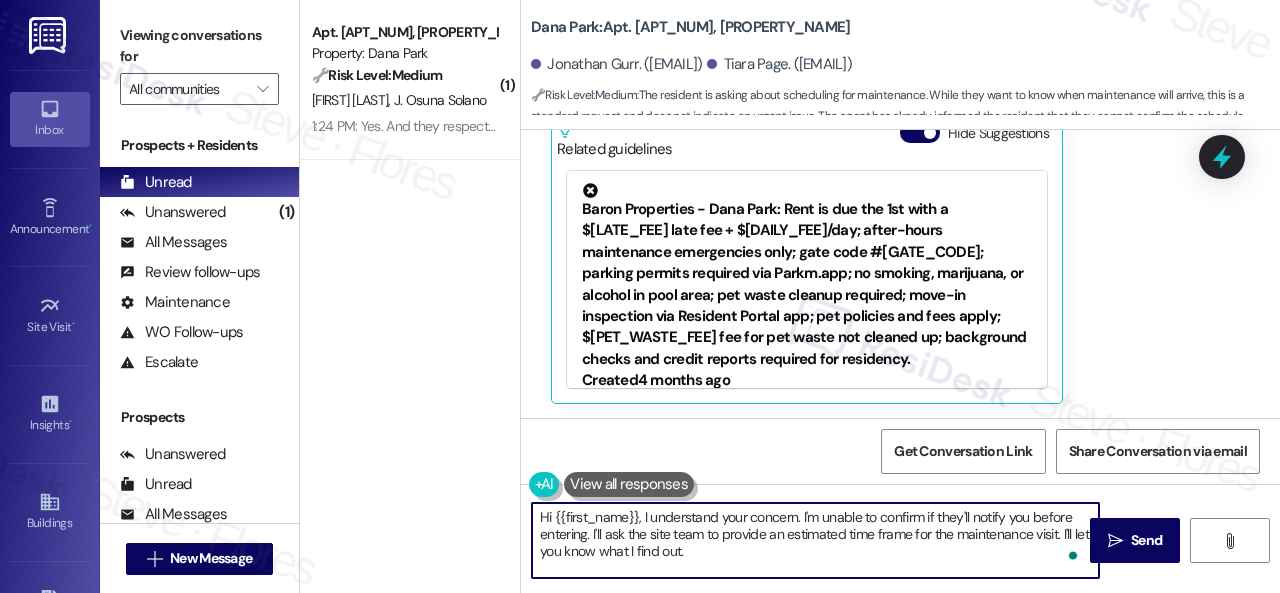 drag, startPoint x: 706, startPoint y: 558, endPoint x: 524, endPoint y: 517, distance: 186.56099 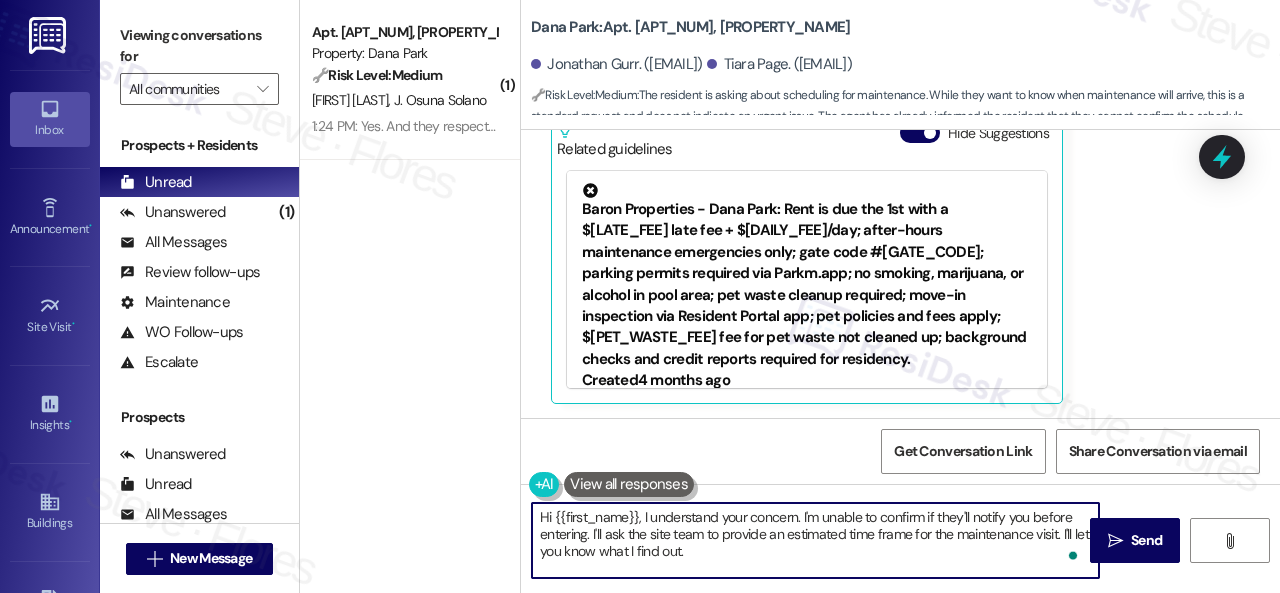 click on "Hi {{first_name}}, I understand your concern. I'm unable to confirm if they'll notify you before entering. I'll ask the site team to provide an estimated time frame for the maintenance visit. I'll let you know what I find out." at bounding box center (805, 540) 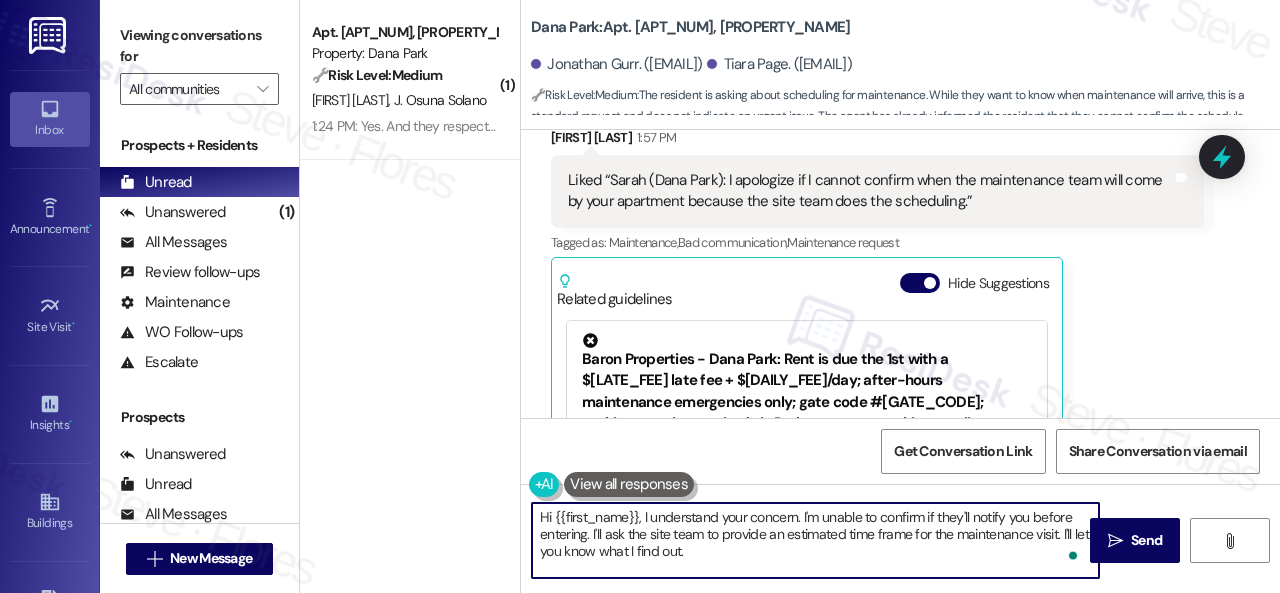 scroll, scrollTop: 6784, scrollLeft: 0, axis: vertical 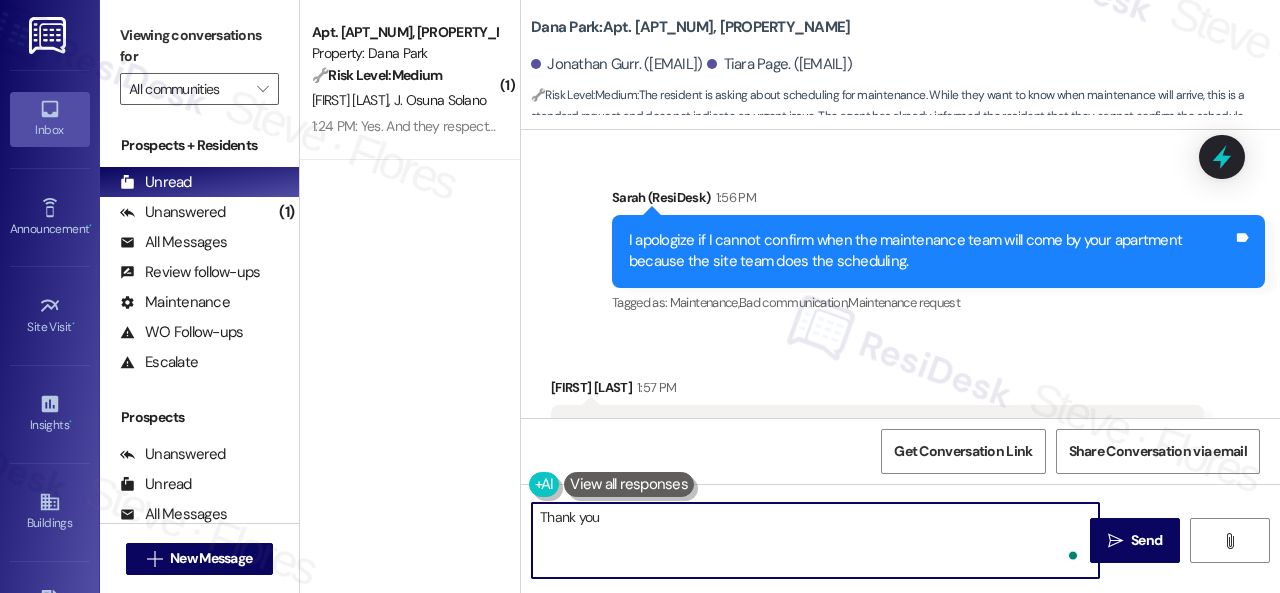 type on "Thank you." 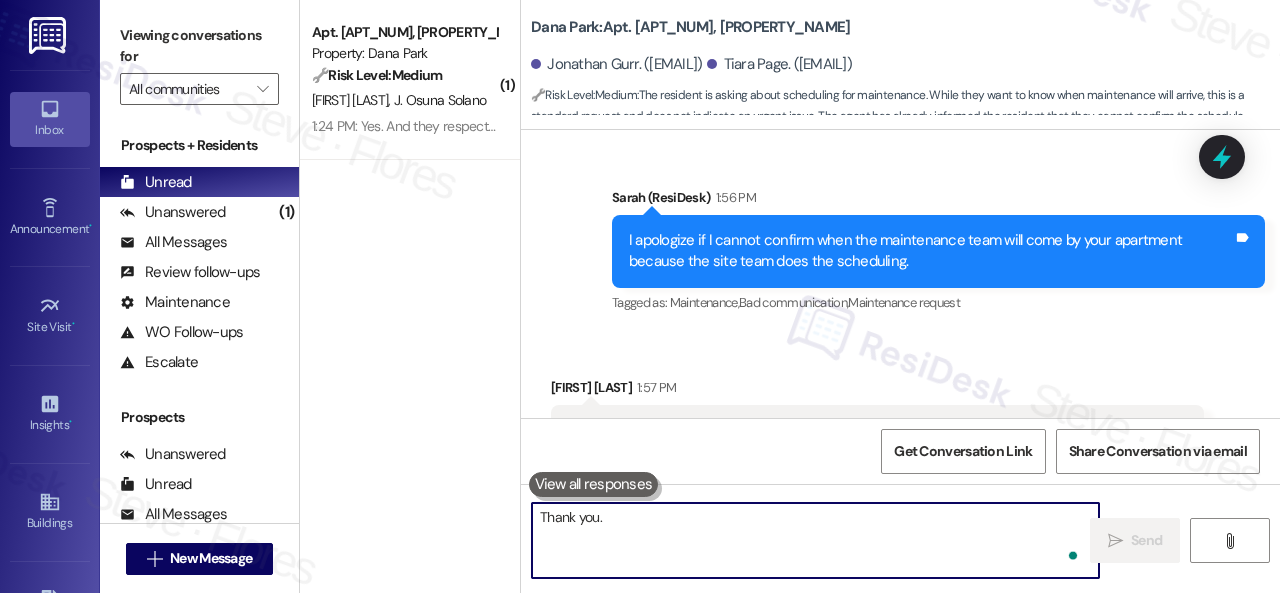 scroll, scrollTop: 7182, scrollLeft: 0, axis: vertical 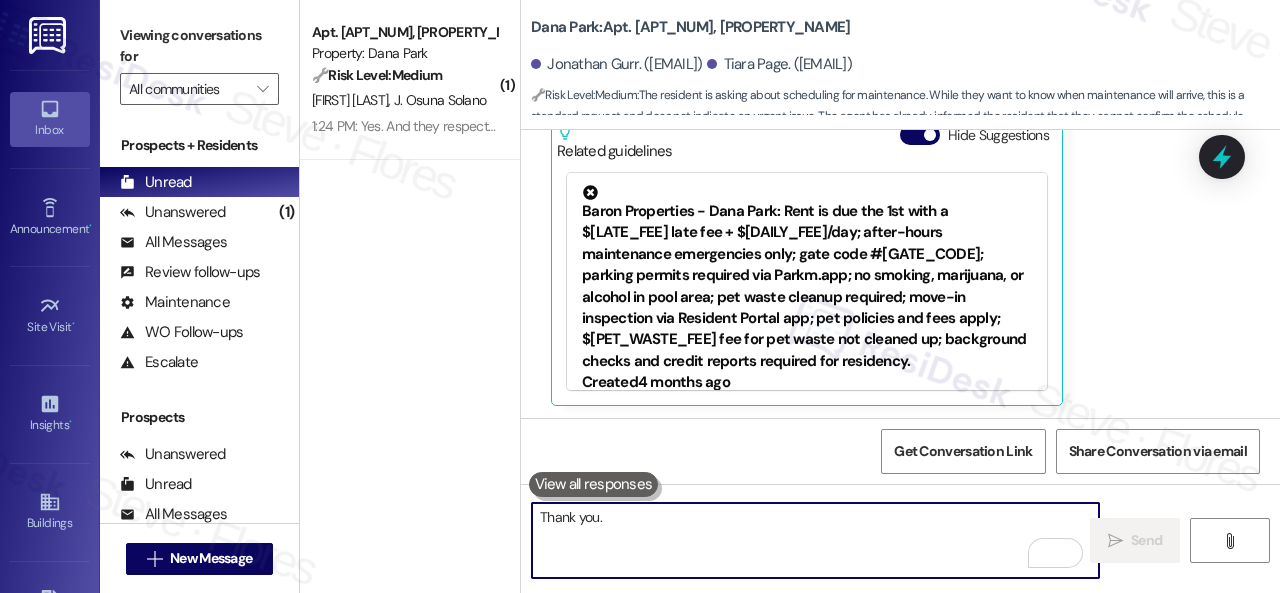 type 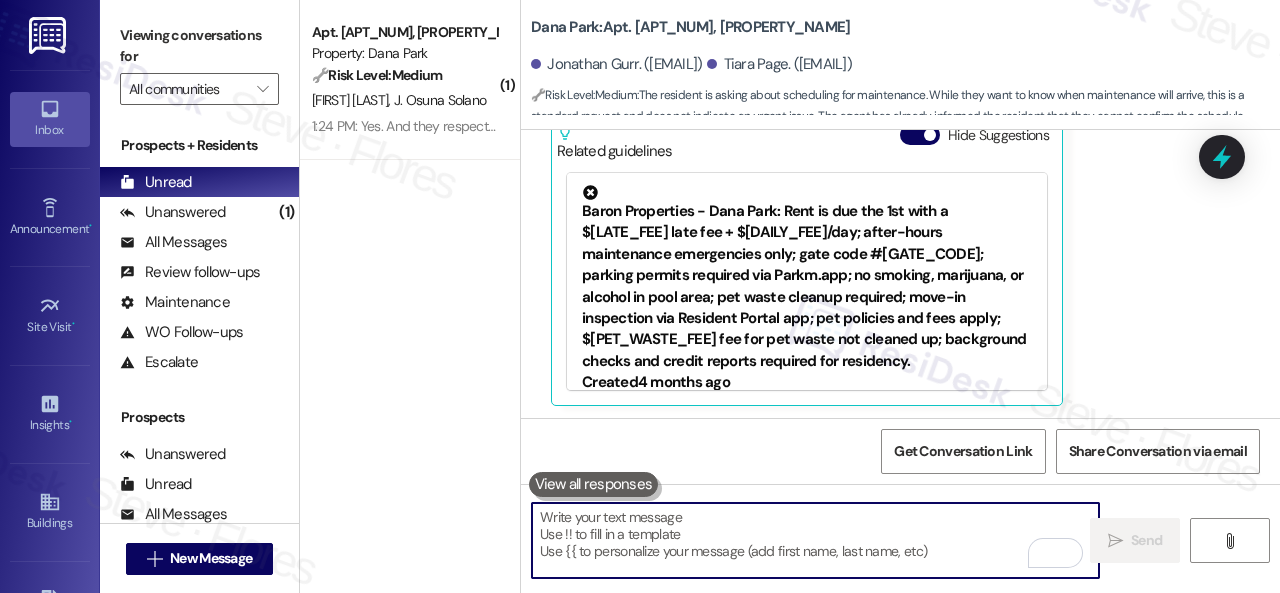 click on "🔧  Risk Level:  Medium The resident is confirming the satisfactory completion of a maintenance work order. This is a routine follow-up and indicates the issue has been resolved." at bounding box center (404, 75) 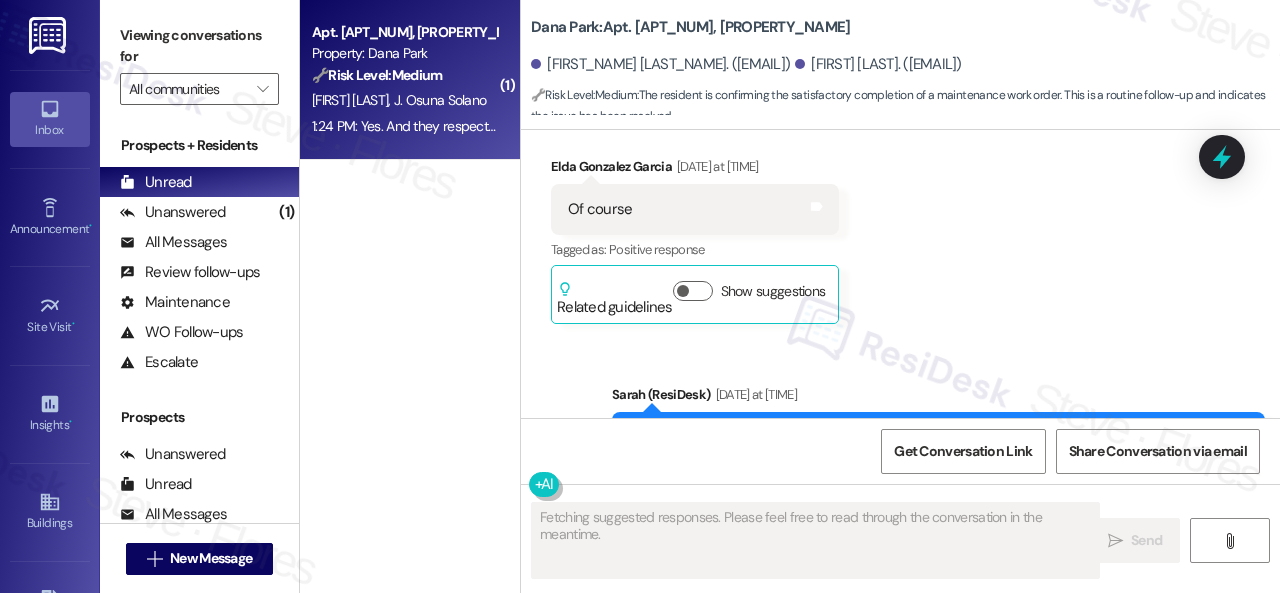 scroll, scrollTop: 8239, scrollLeft: 0, axis: vertical 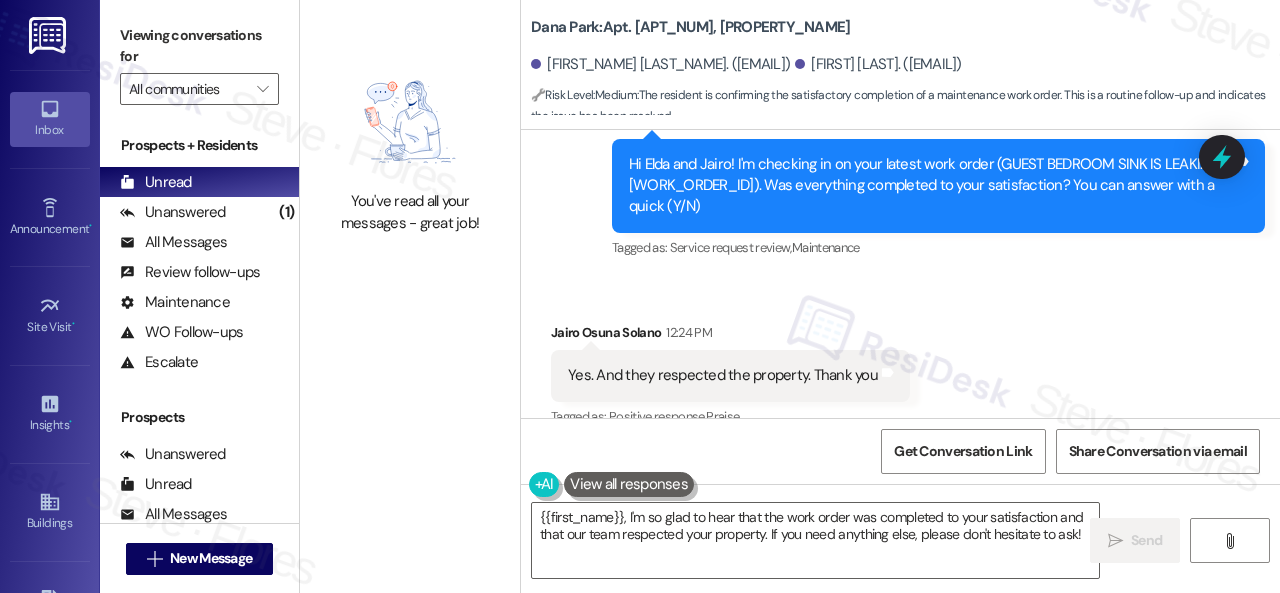 click on "Received via SMS [FIRST] [LAST] [TIME] Yes. And they respected the property. Thank you  Tags and notes Tagged as:   Positive response ,  Click to highlight conversations about Positive response Praise Click to highlight conversations about Praise" at bounding box center (900, 361) 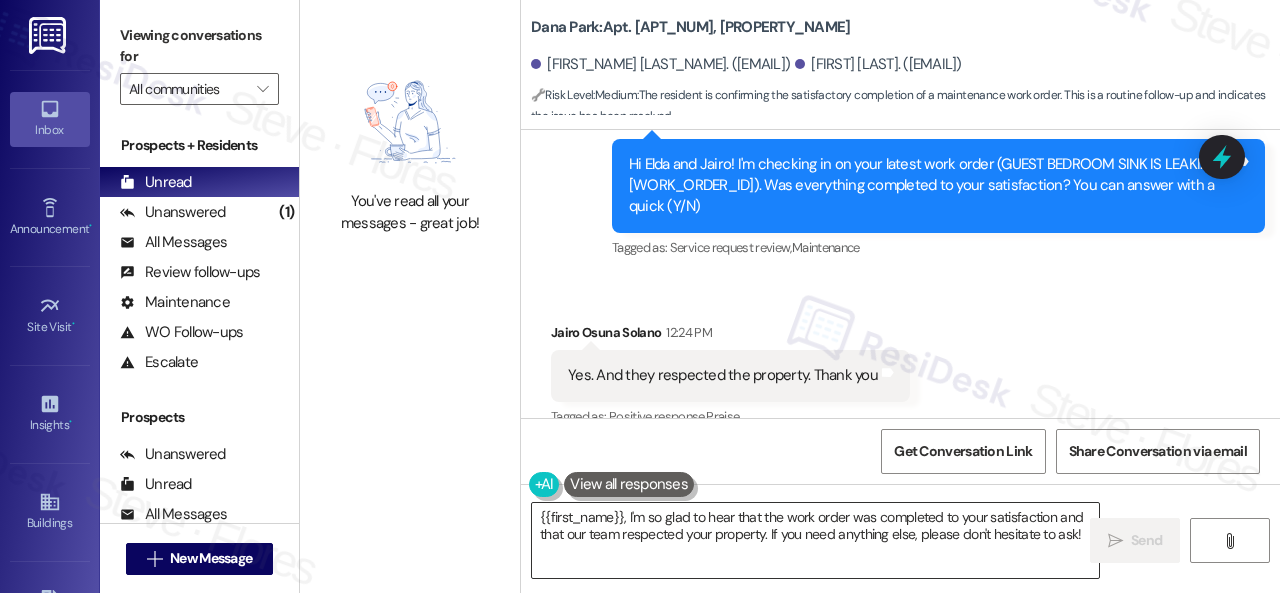 click on "{{first_name}}, I'm so glad to hear that the work order was completed to your satisfaction and that our team respected your property. If you need anything else, please don't hesitate to ask!" at bounding box center (815, 540) 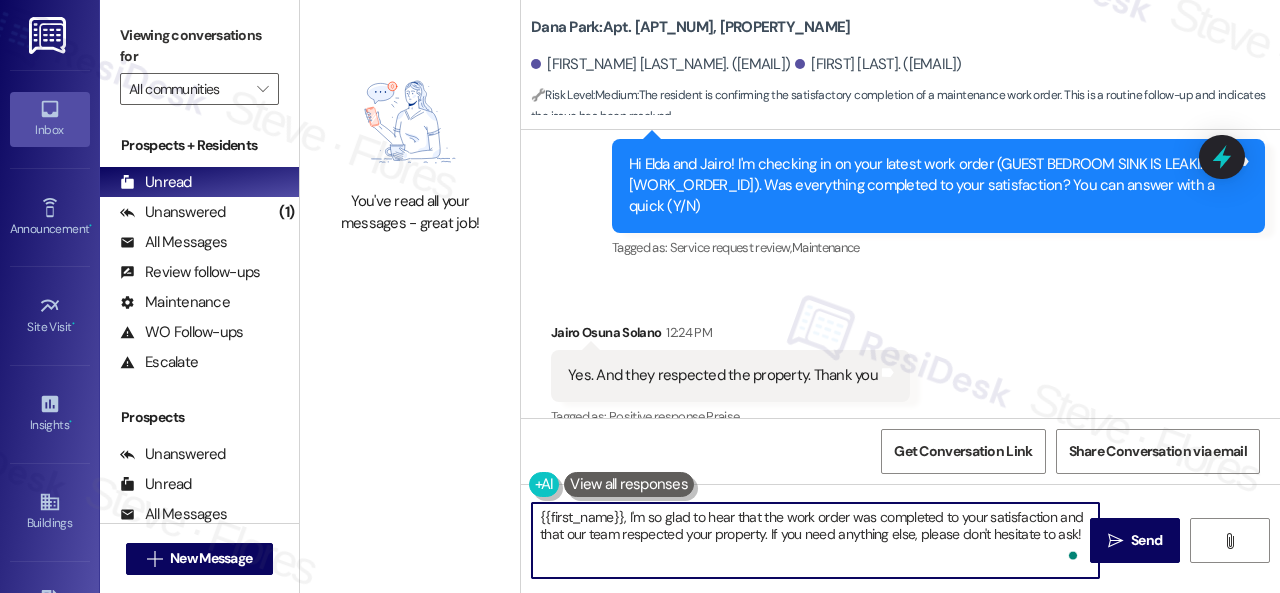 paste on "Glad everything’s all set! If {{property}} met your expectations, just reply with “Yes.” If not, no problem — we’d love to hear your feedback so we can keep improving. Thank you" 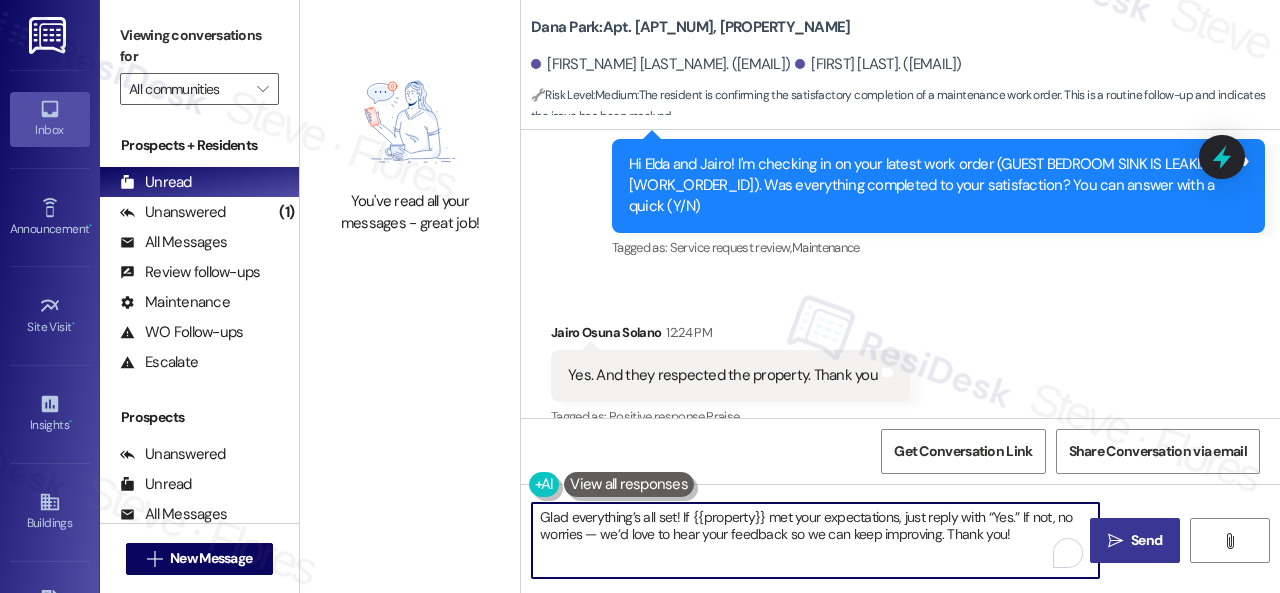 type on "Glad everything’s all set! If {{property}} met your expectations, just reply with “Yes.” If not, no worries — we’d love to hear your feedback so we can keep improving. Thank you!" 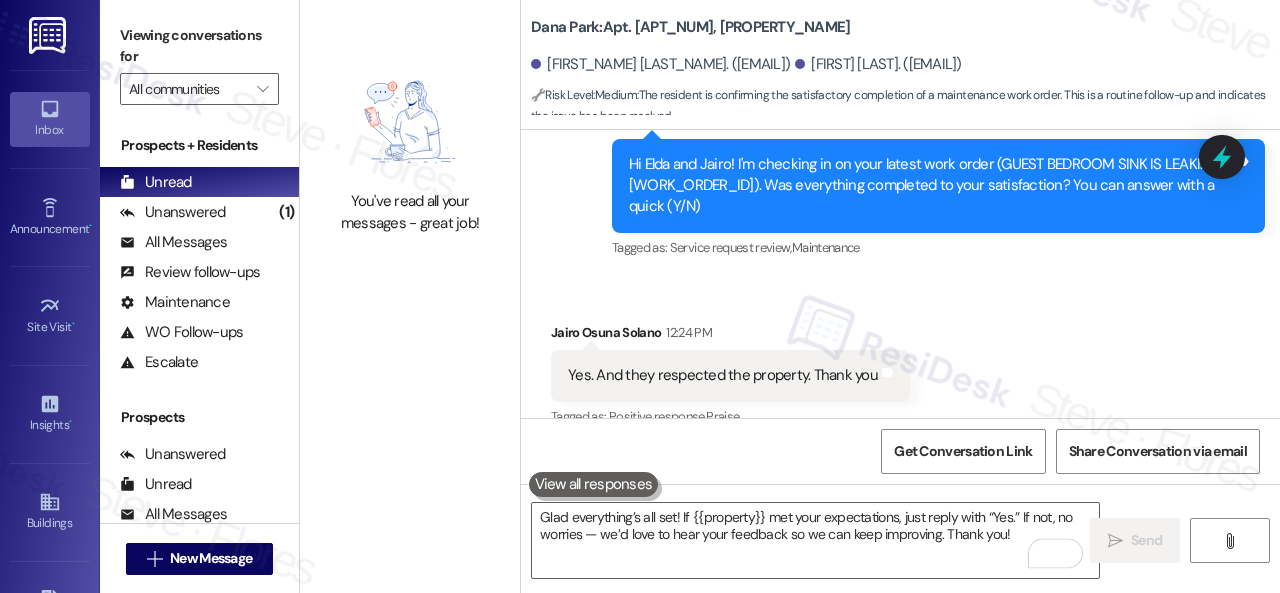 scroll, scrollTop: 8238, scrollLeft: 0, axis: vertical 